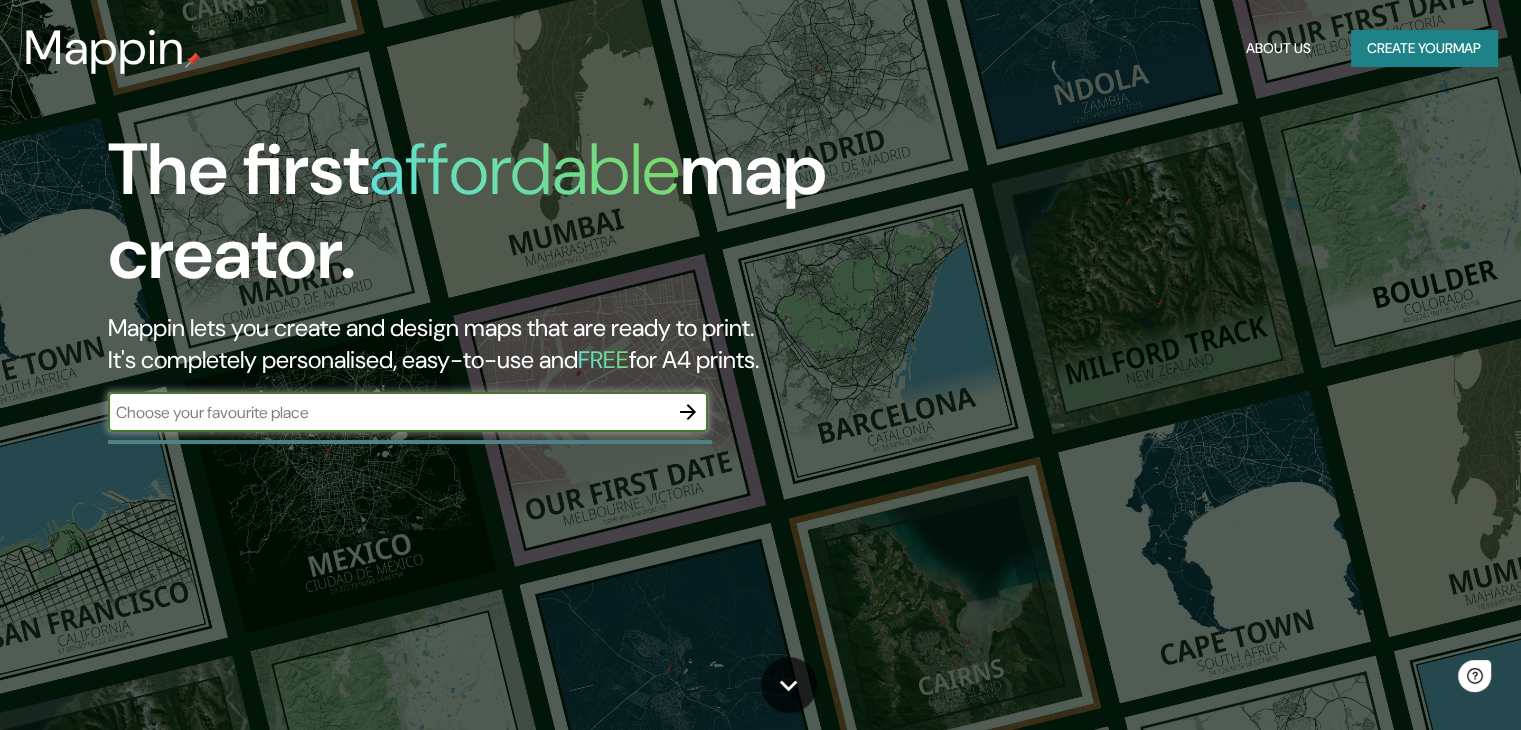 scroll, scrollTop: 0, scrollLeft: 0, axis: both 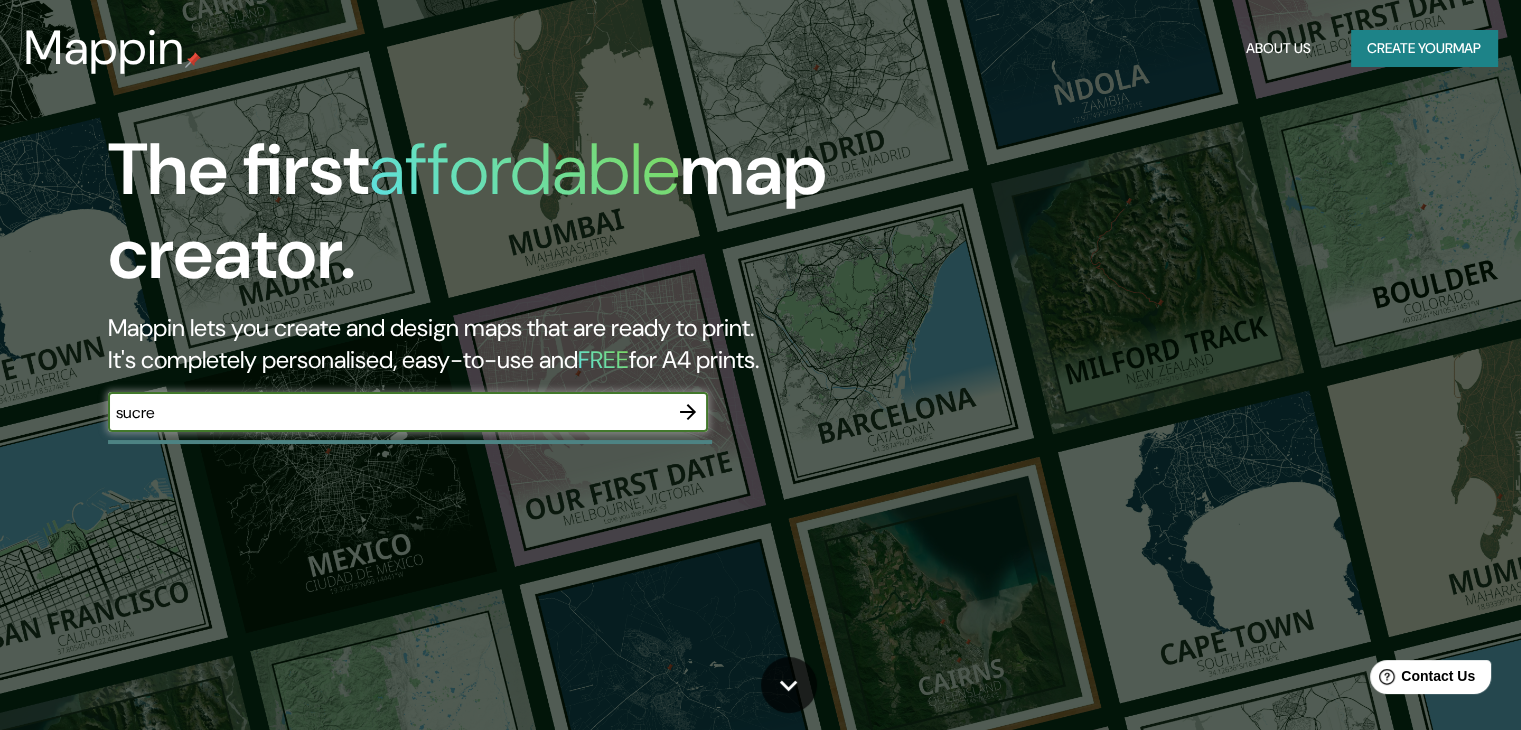 type on "sucre" 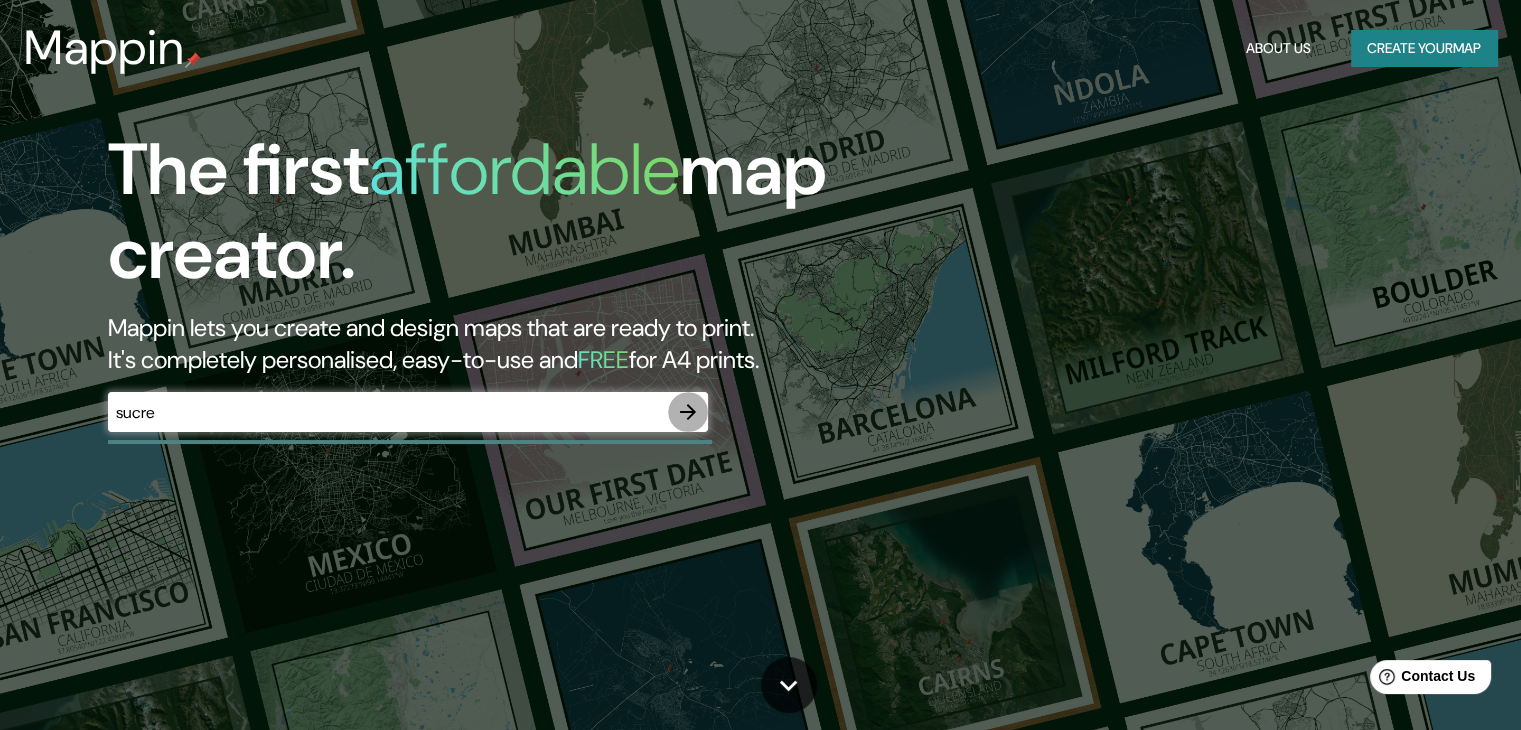 click 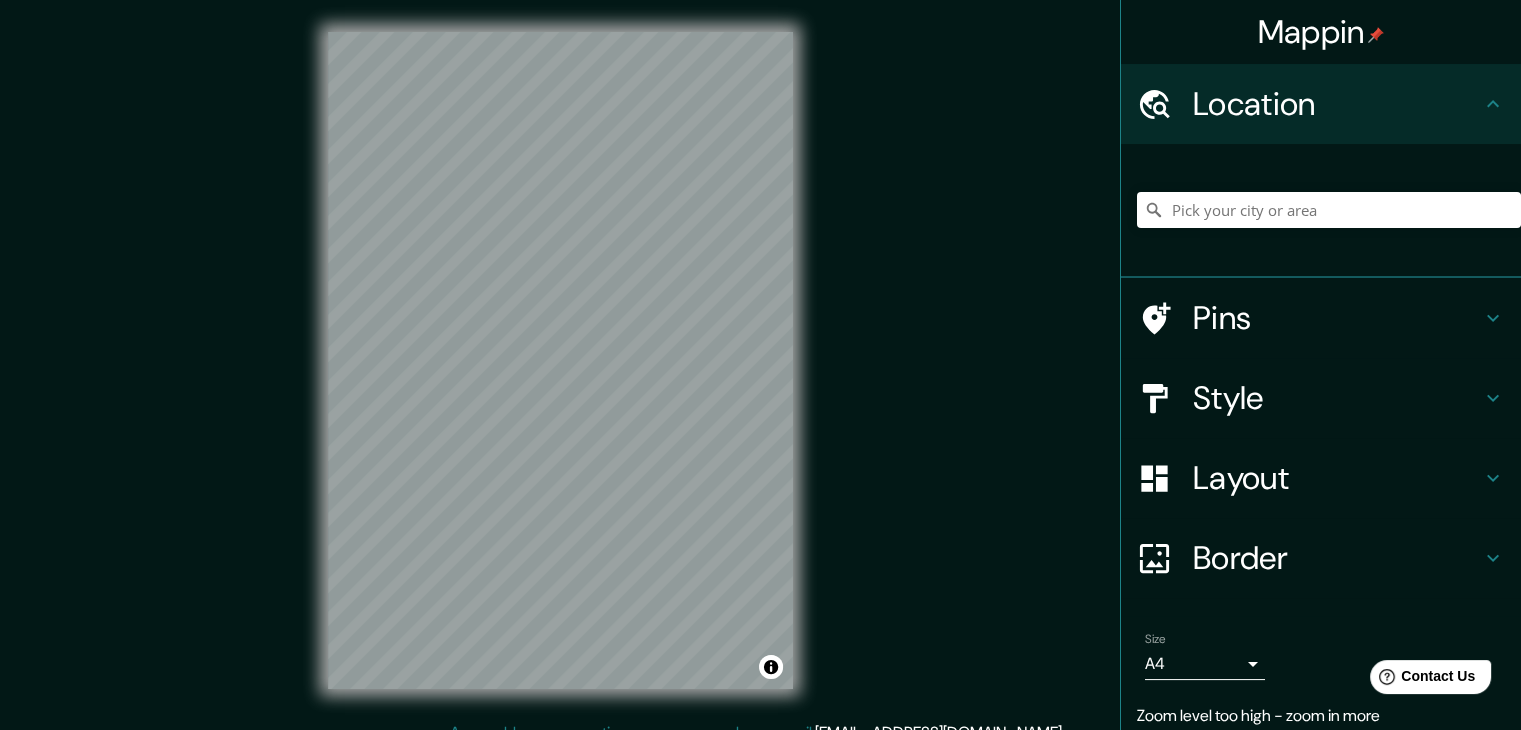 scroll, scrollTop: 23, scrollLeft: 0, axis: vertical 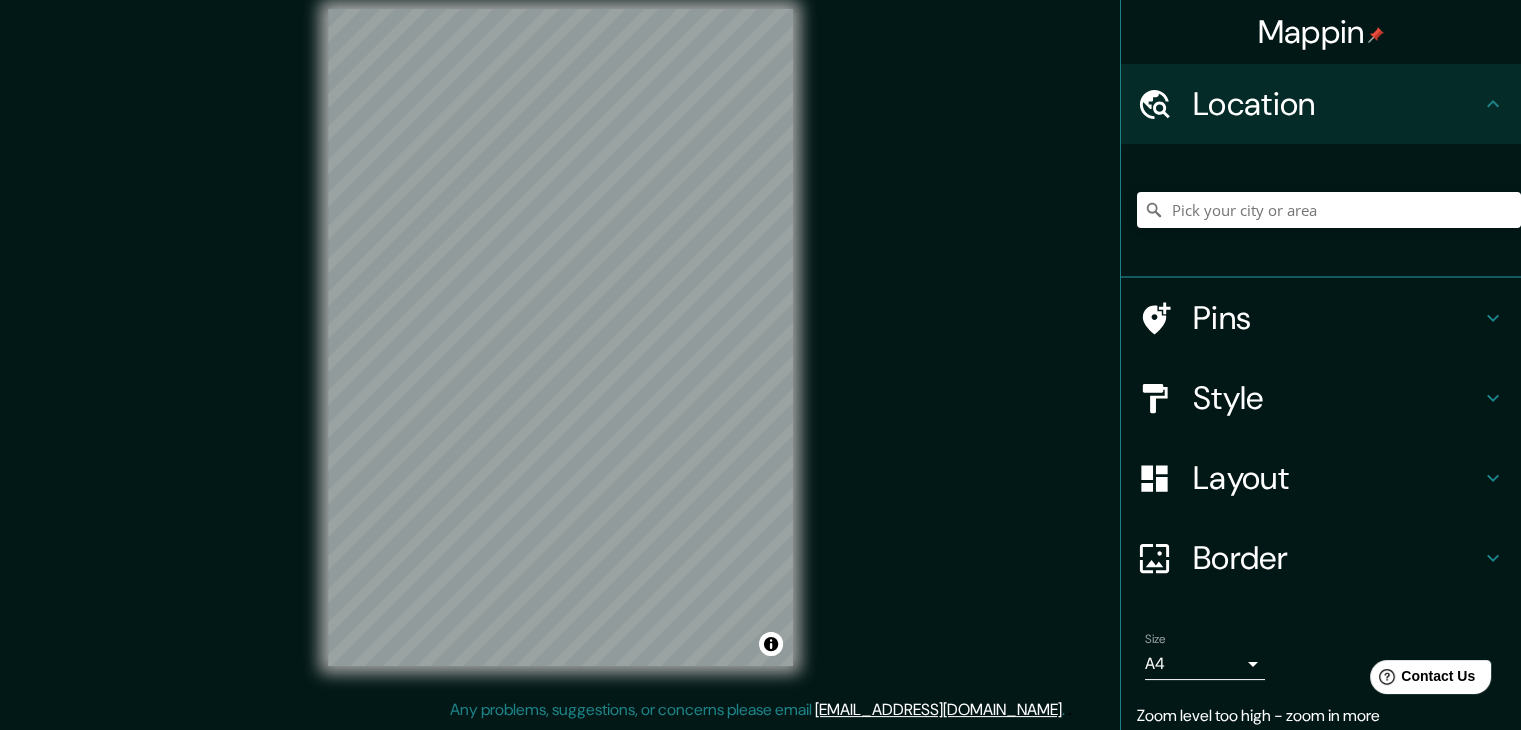 click on "© Mapbox   © OpenStreetMap   Improve this map" at bounding box center (560, 337) 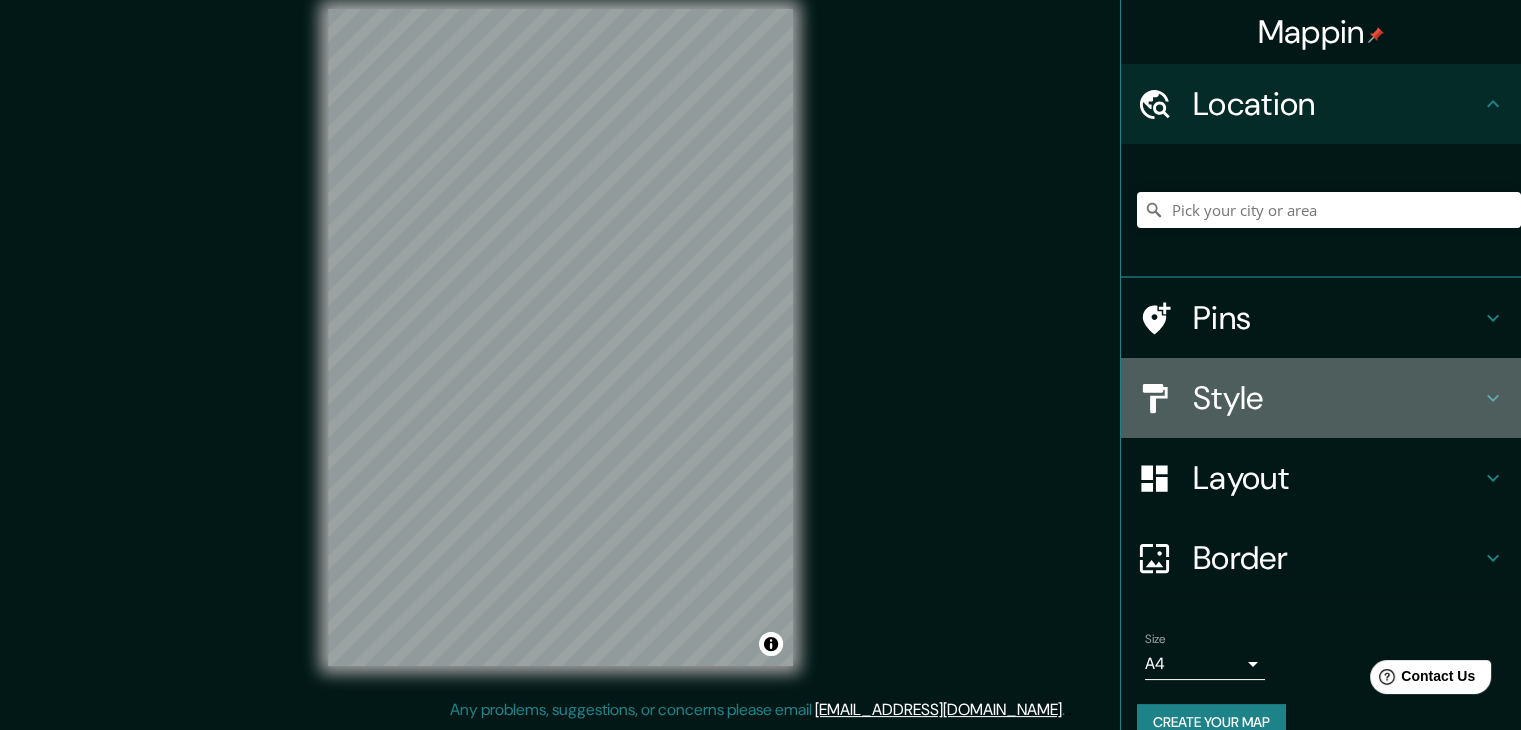 click on "Style" at bounding box center [1337, 398] 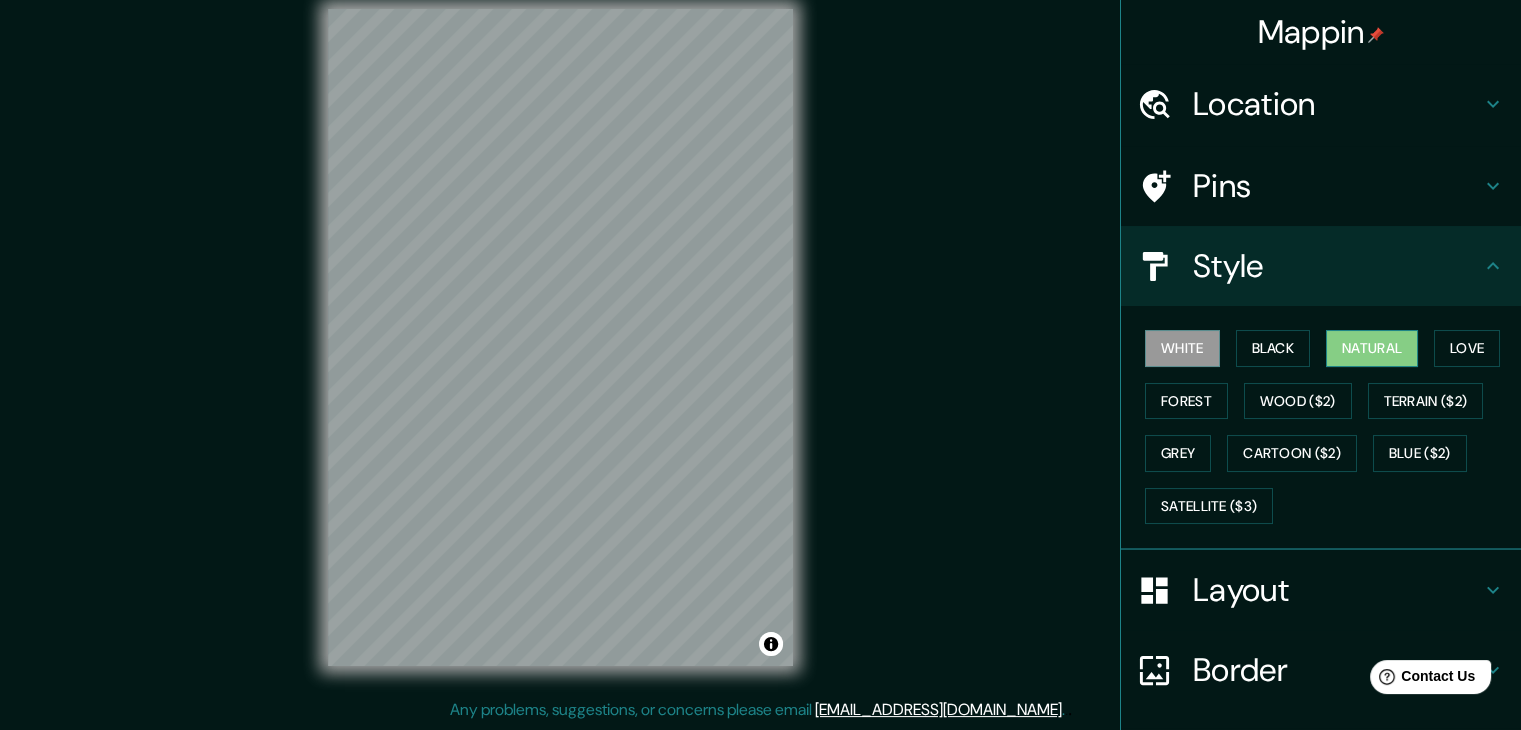 click on "Natural" at bounding box center (1372, 348) 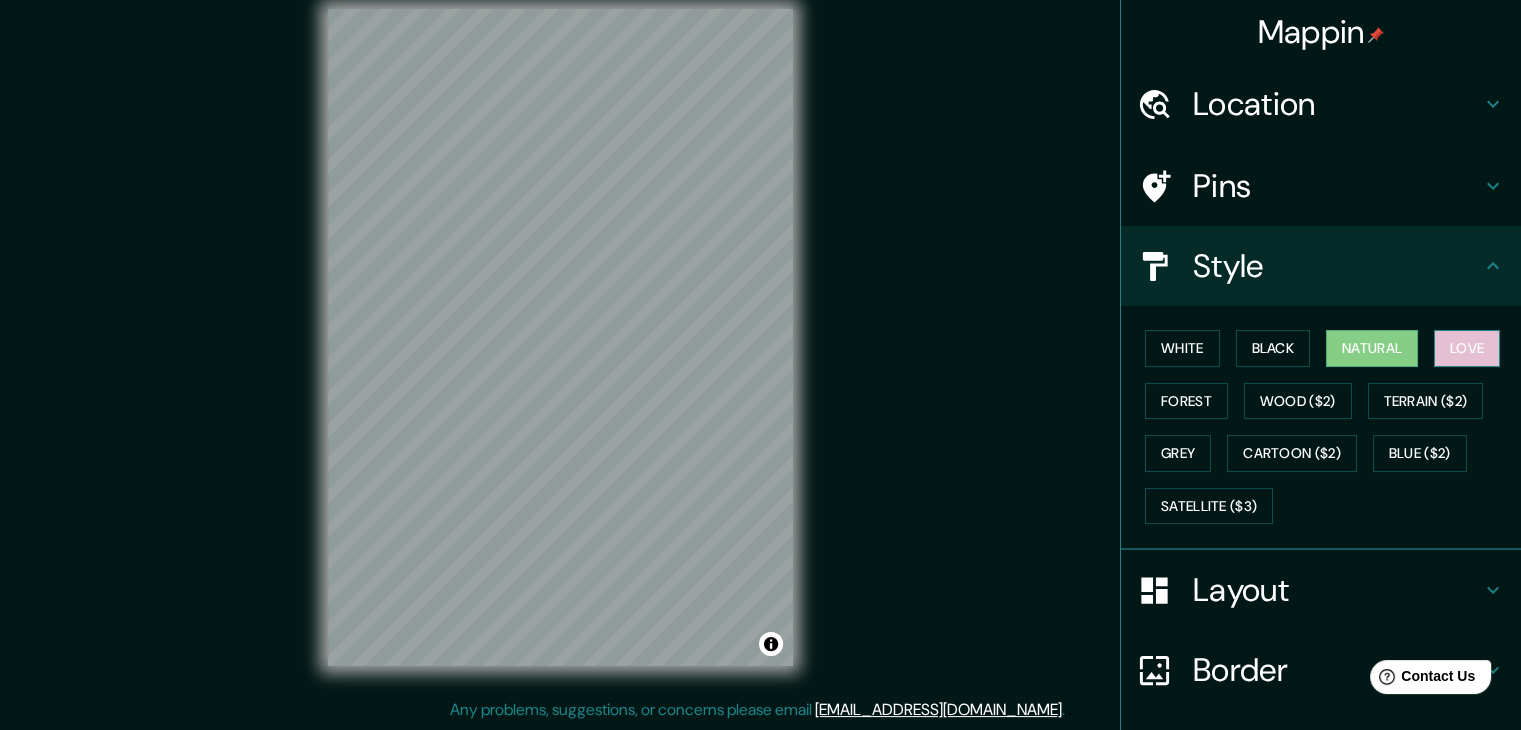 click on "Love" at bounding box center (1467, 348) 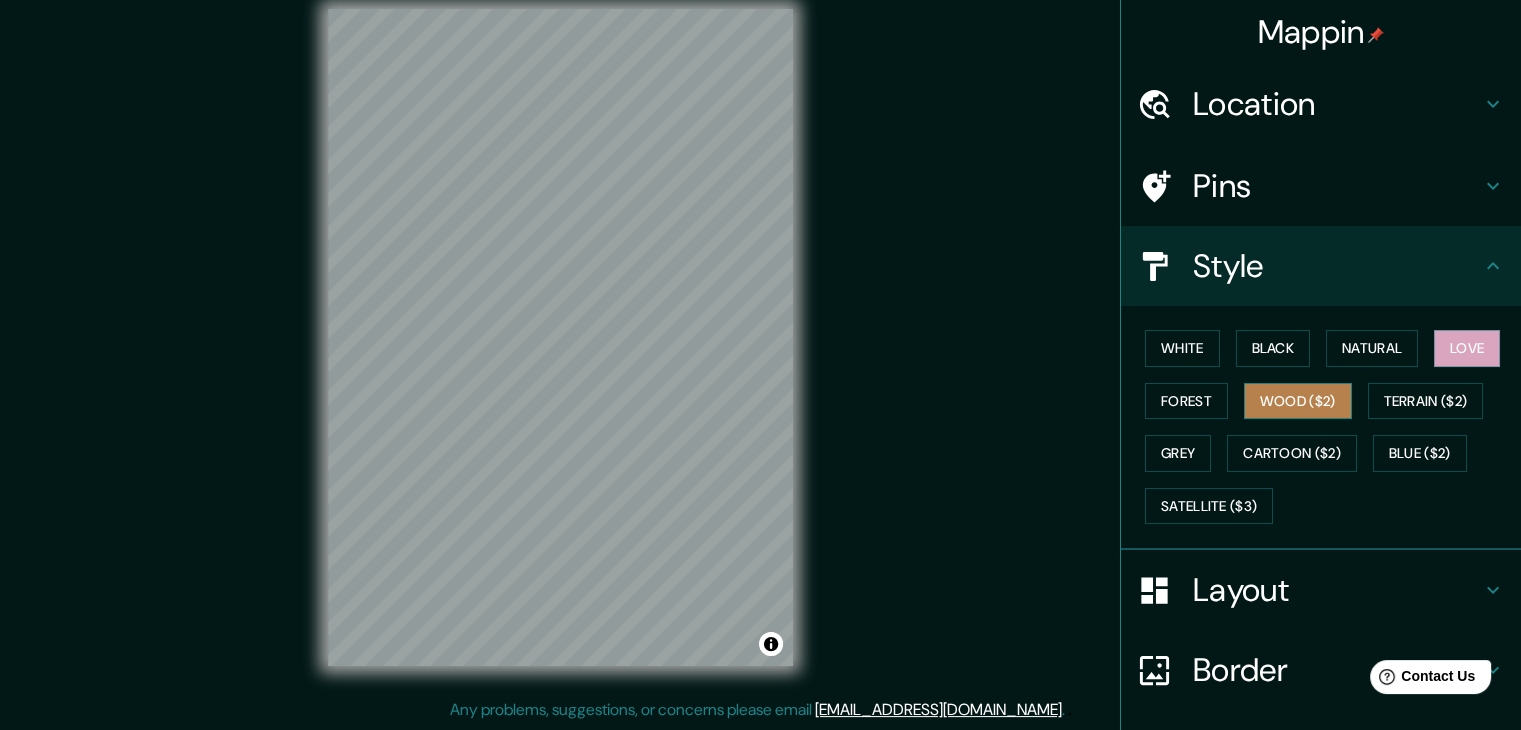click on "Wood ($2)" at bounding box center (1298, 401) 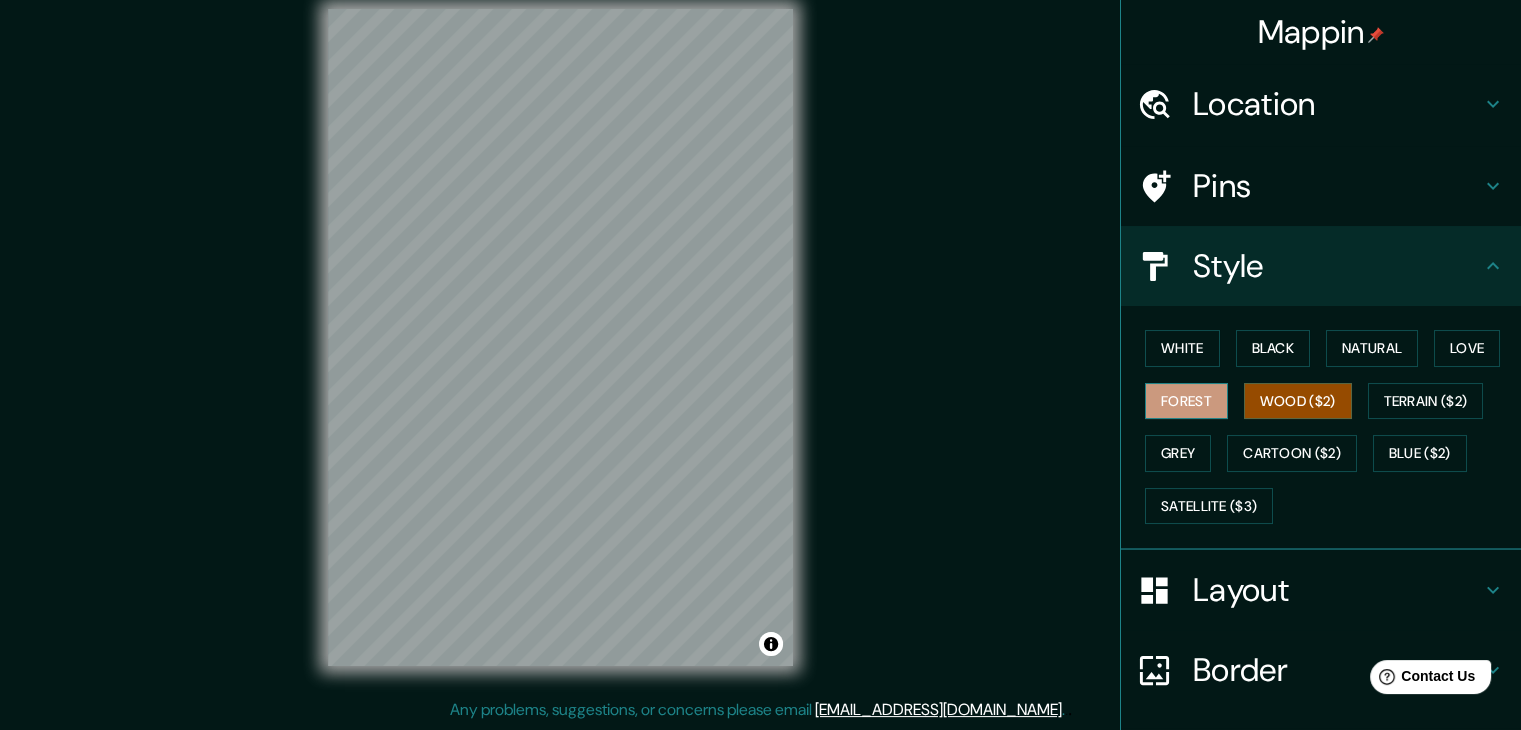 click on "Forest" at bounding box center [1186, 401] 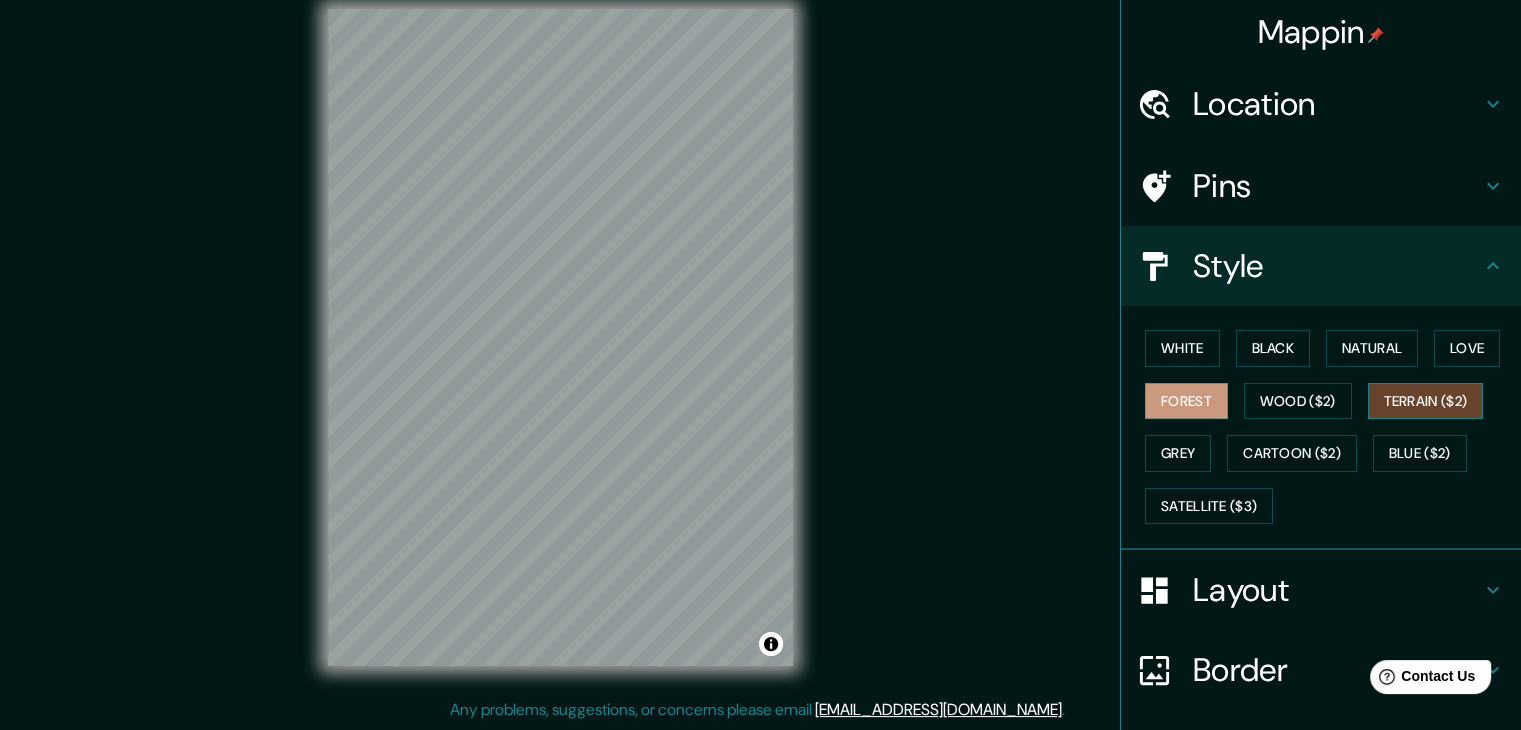 click on "Terrain ($2)" at bounding box center [1426, 401] 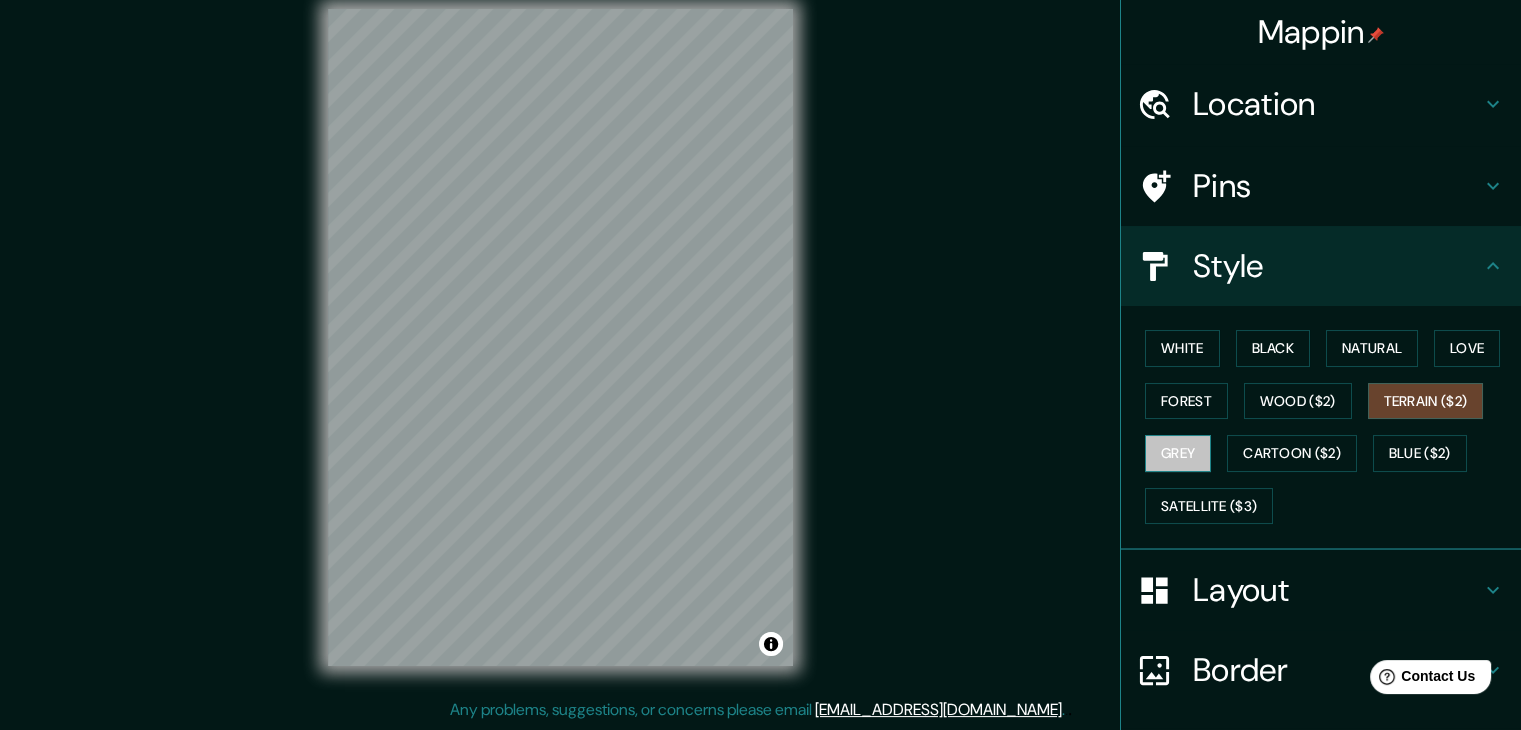 click on "Grey" at bounding box center [1178, 453] 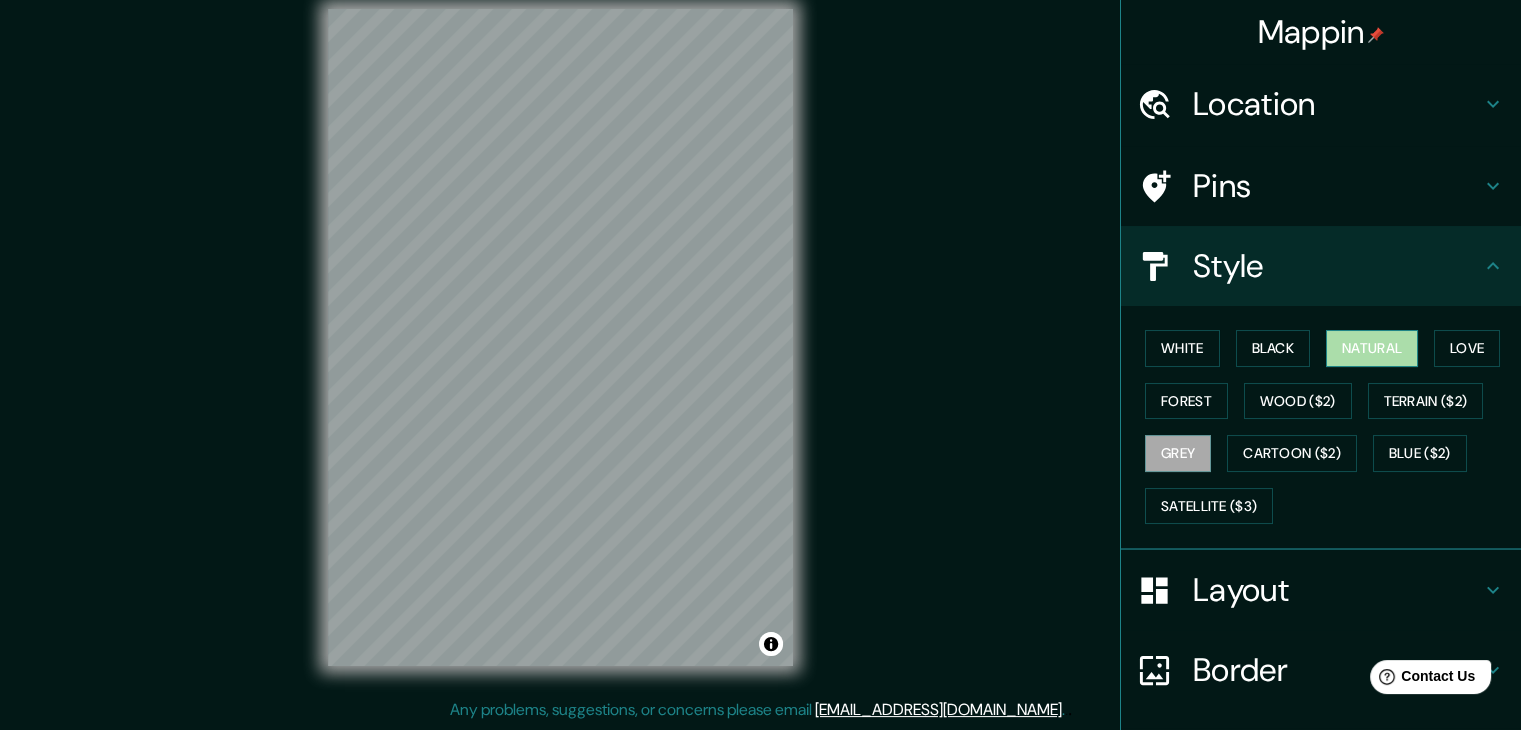 click on "Natural" at bounding box center (1372, 348) 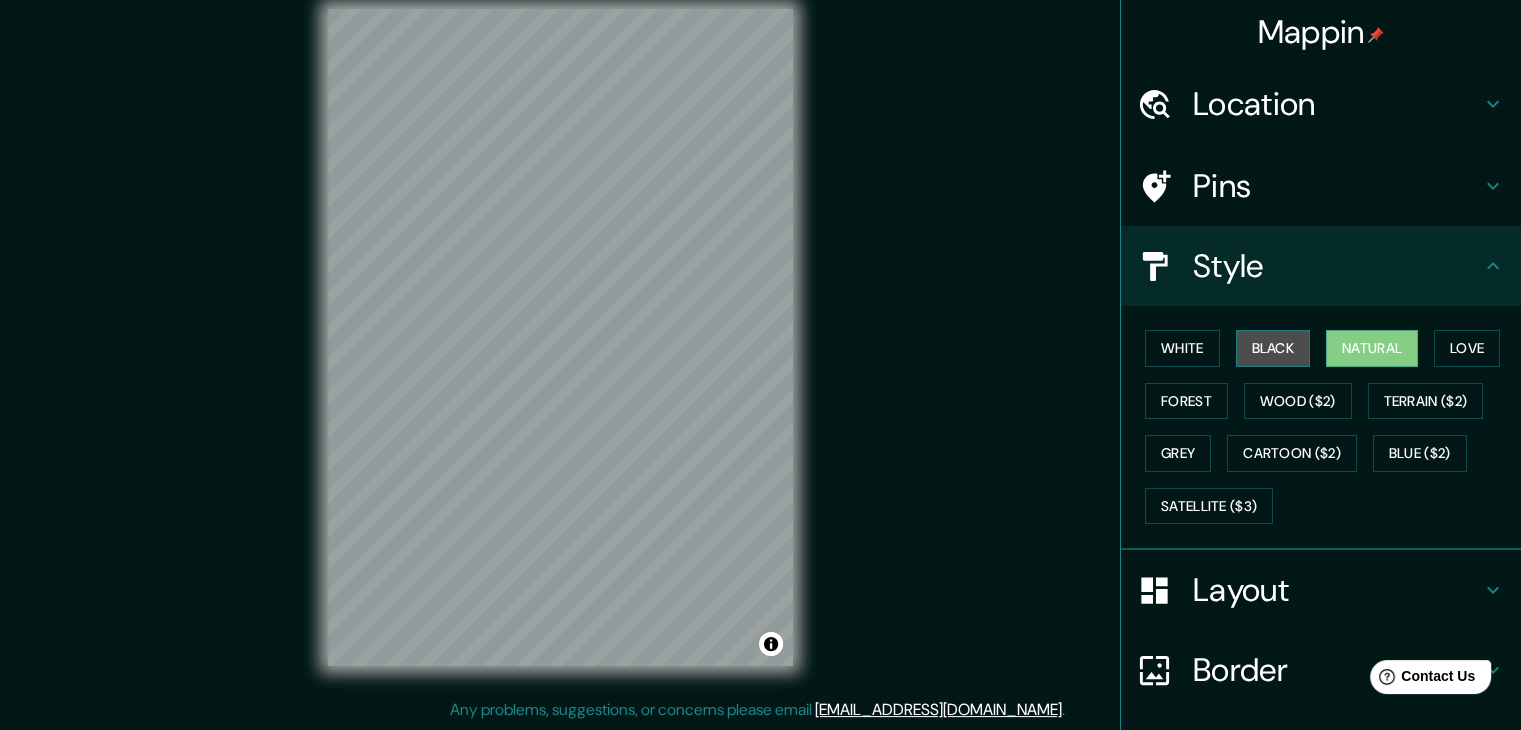 click on "Black" at bounding box center (1273, 348) 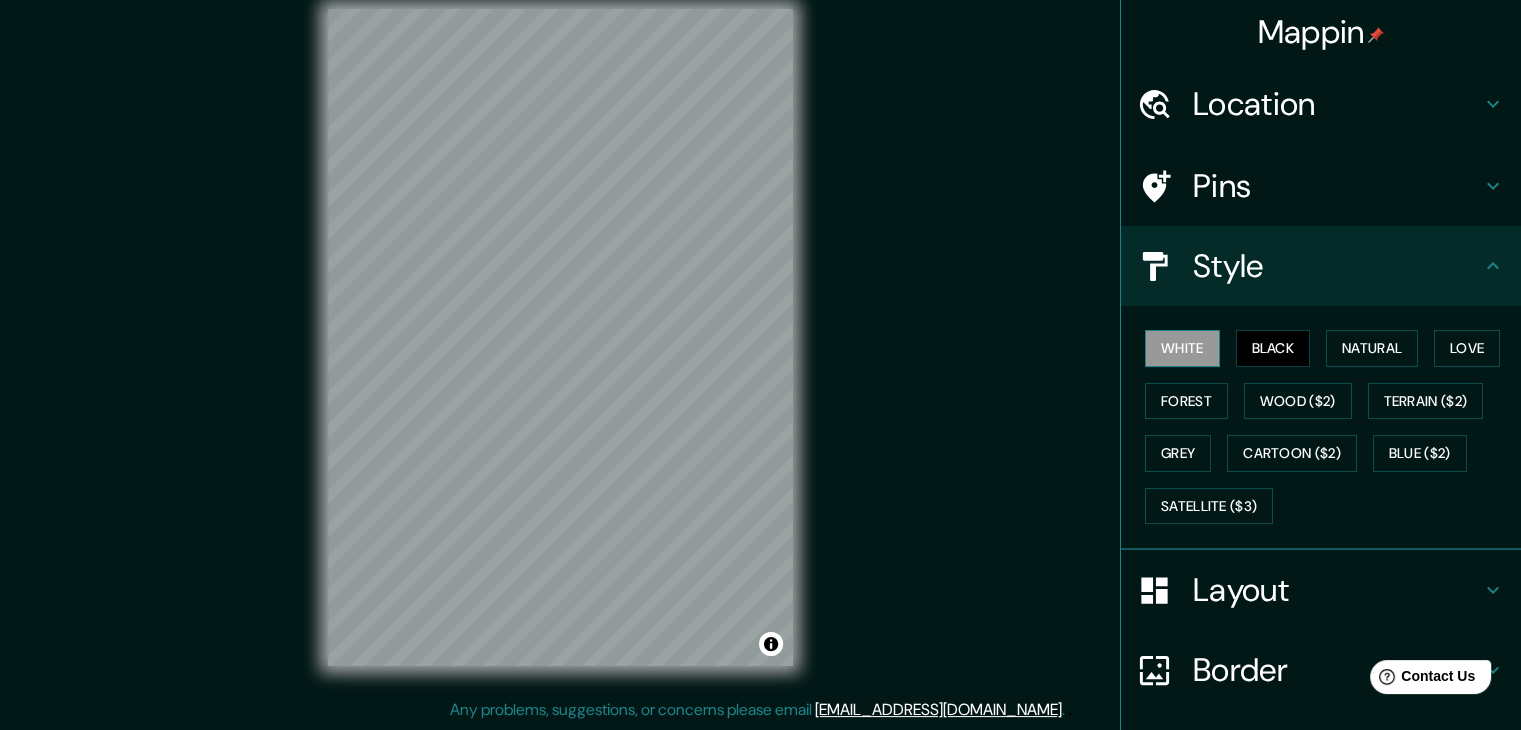 click on "White" at bounding box center (1182, 348) 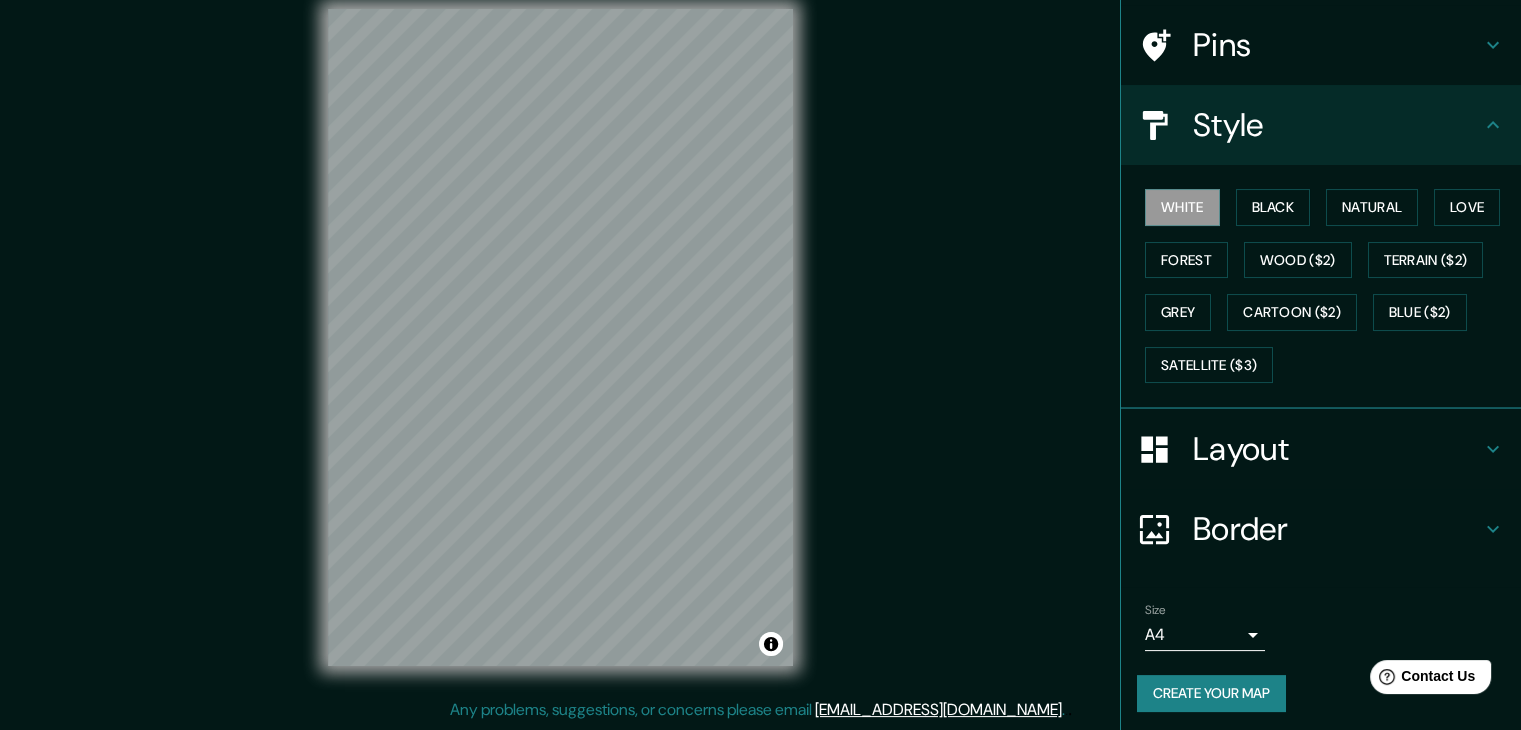 scroll, scrollTop: 144, scrollLeft: 0, axis: vertical 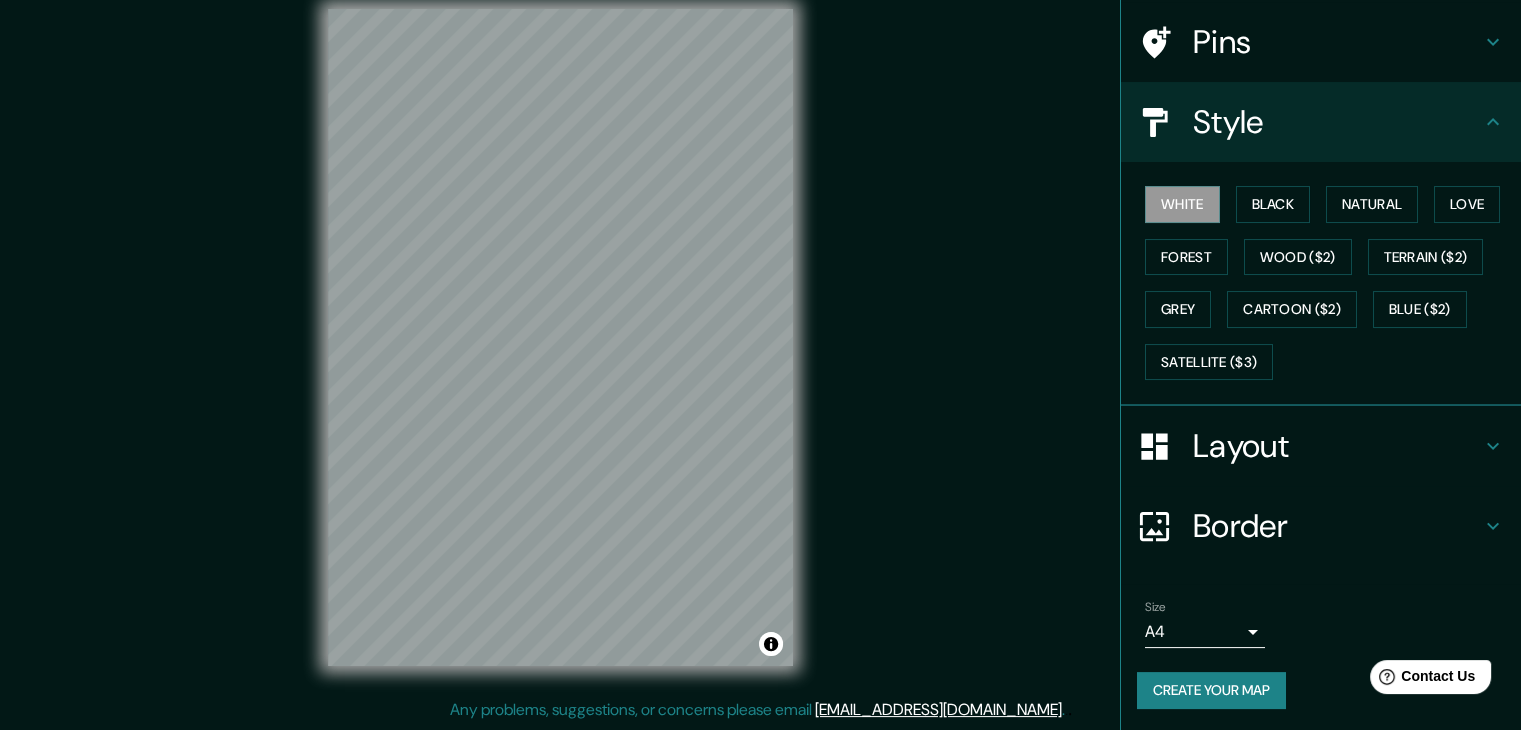 click on "Create your map" at bounding box center [1211, 690] 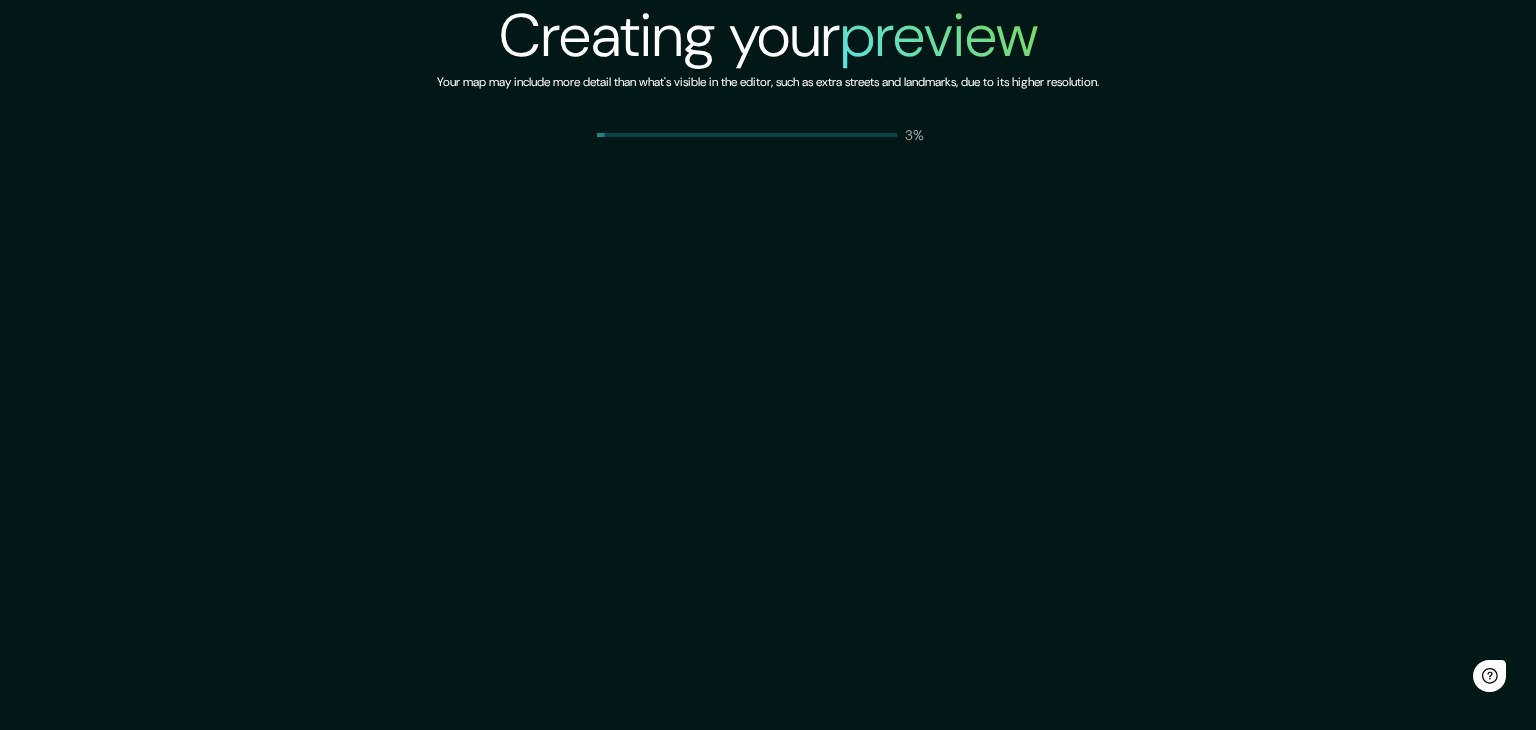 scroll, scrollTop: 0, scrollLeft: 0, axis: both 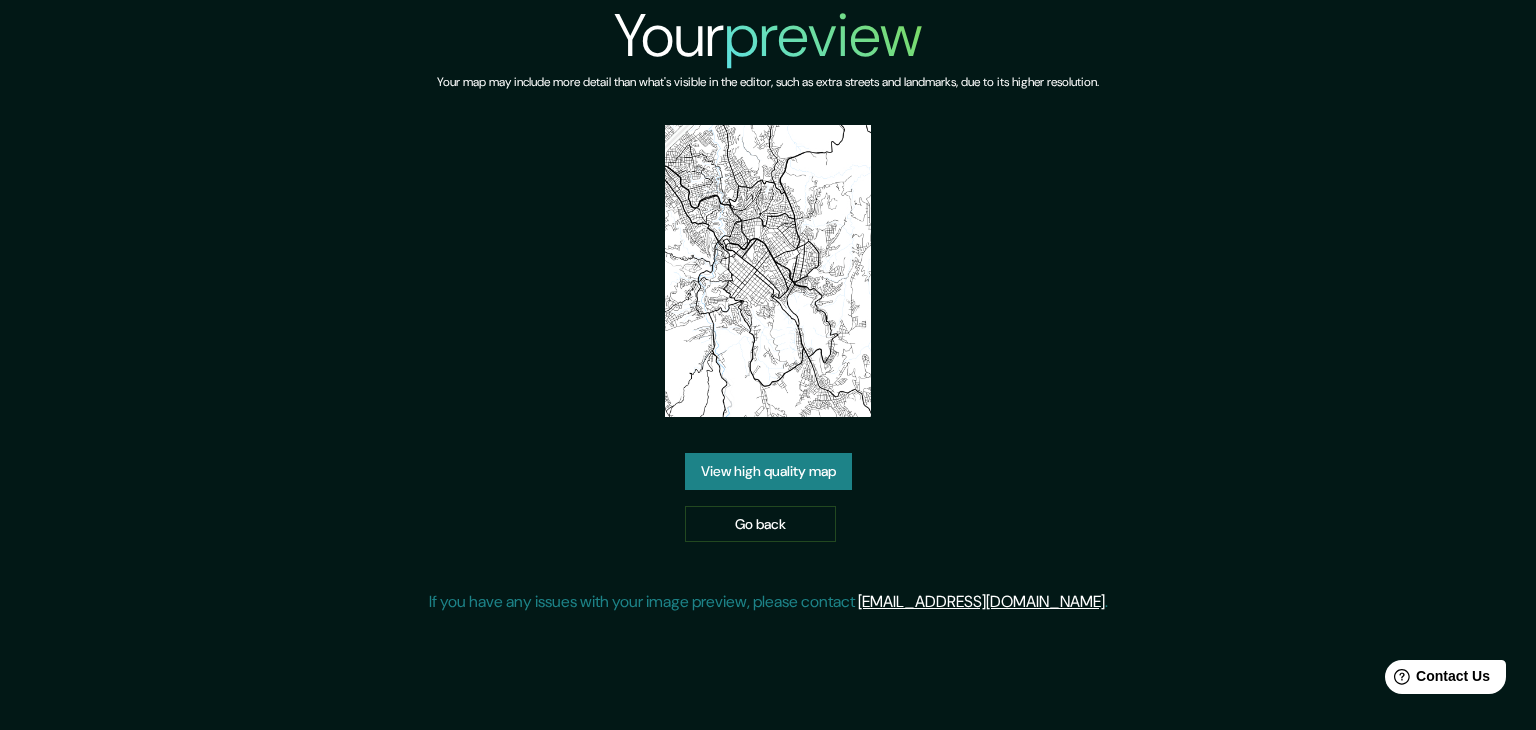 click at bounding box center (768, 271) 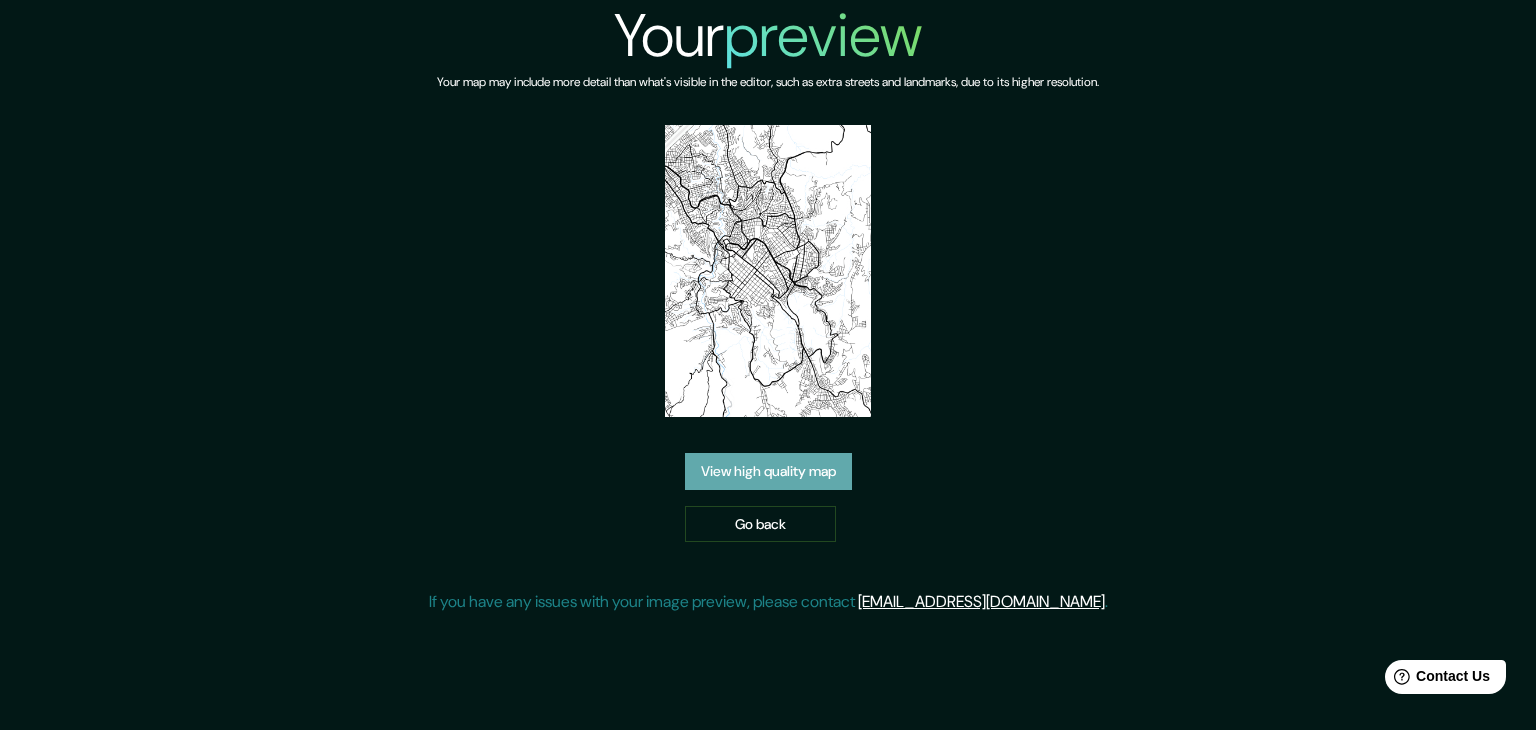 click on "View high quality map" at bounding box center [768, 471] 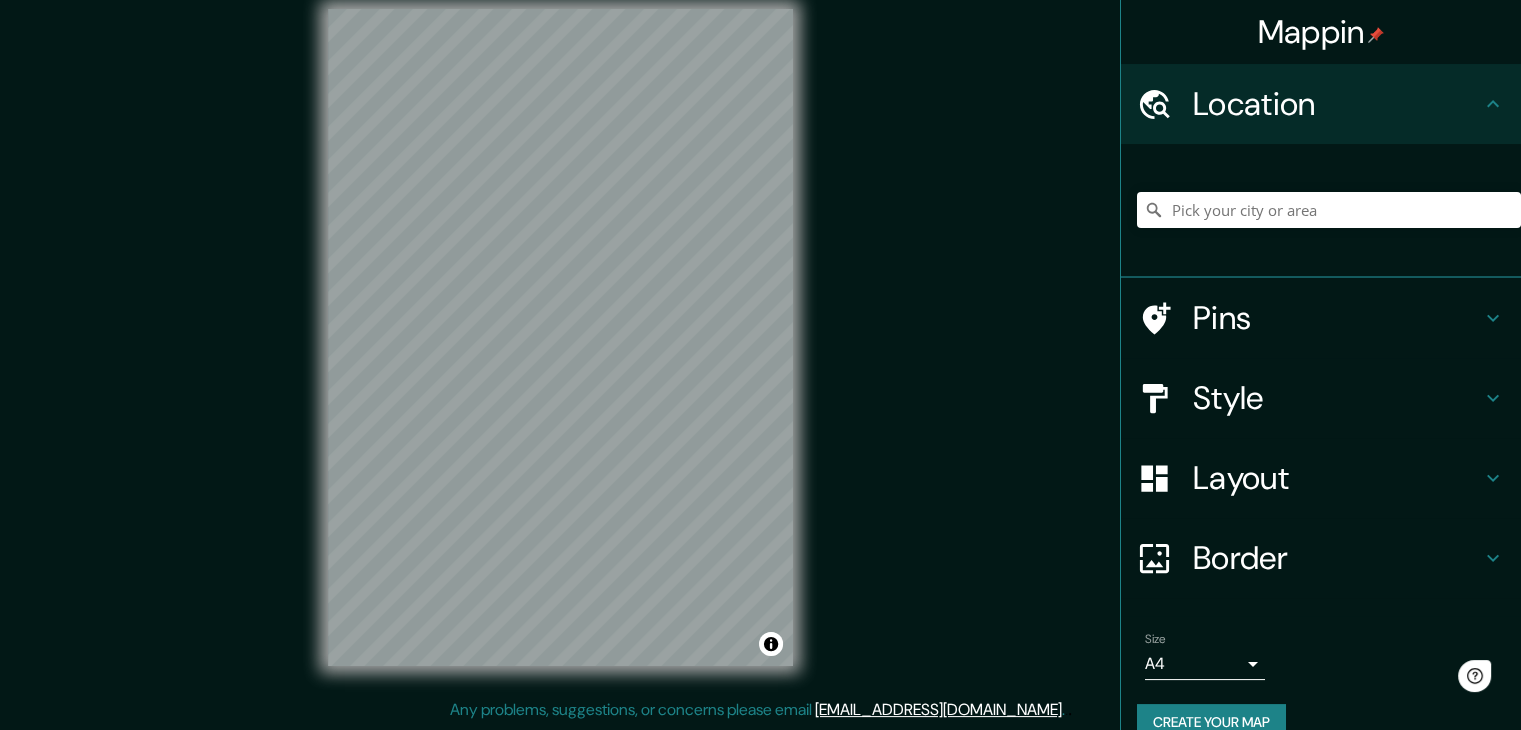 scroll, scrollTop: 0, scrollLeft: 0, axis: both 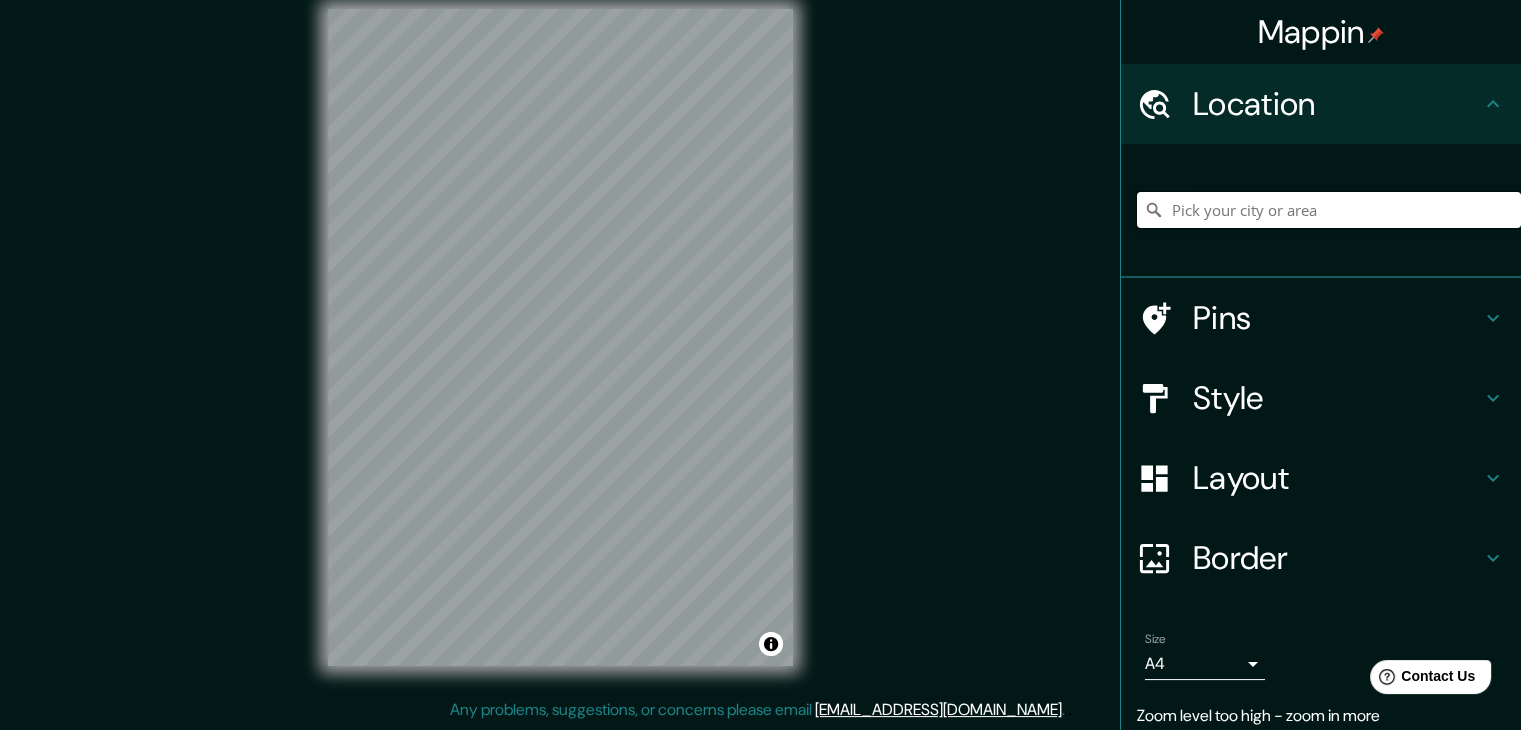 click at bounding box center (1329, 210) 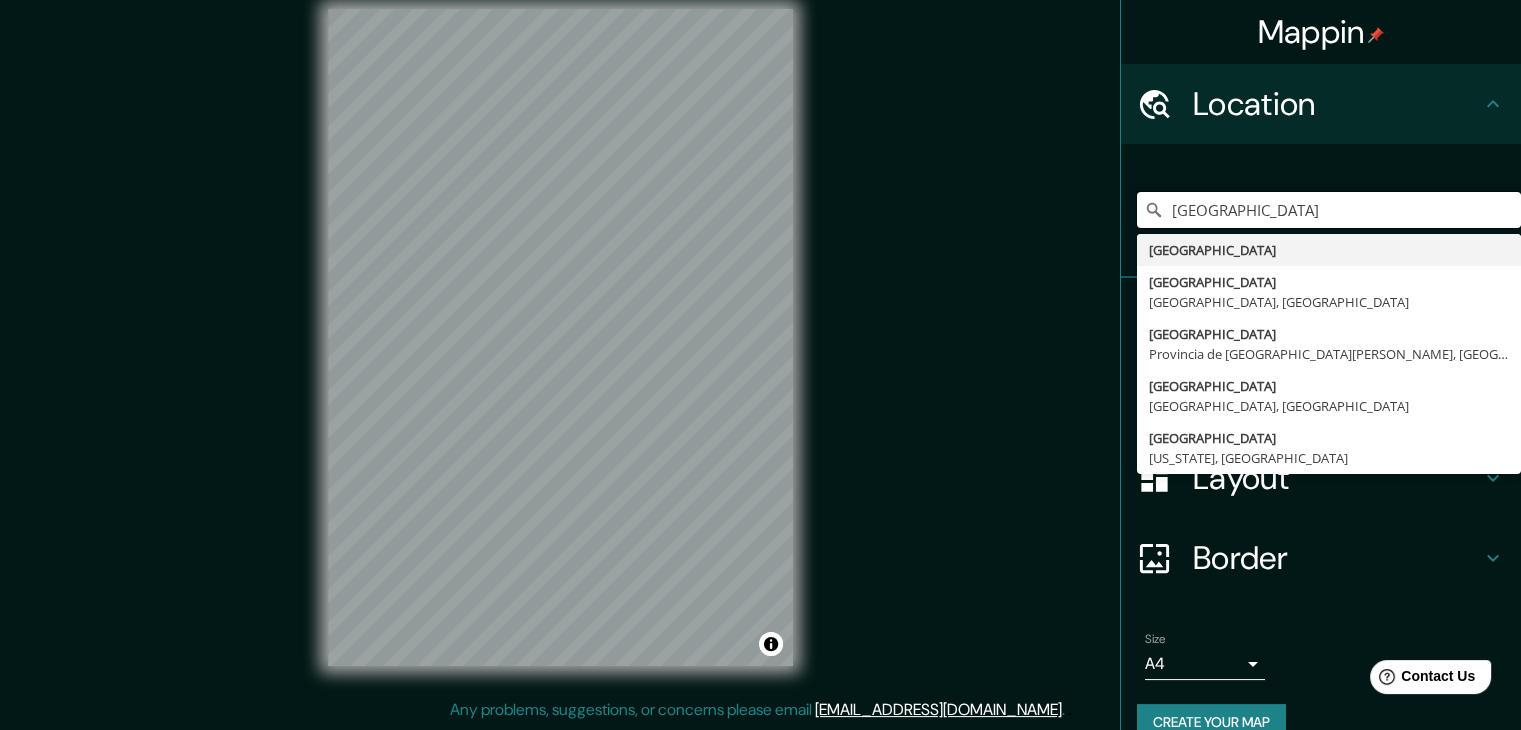 type on "Bolivia" 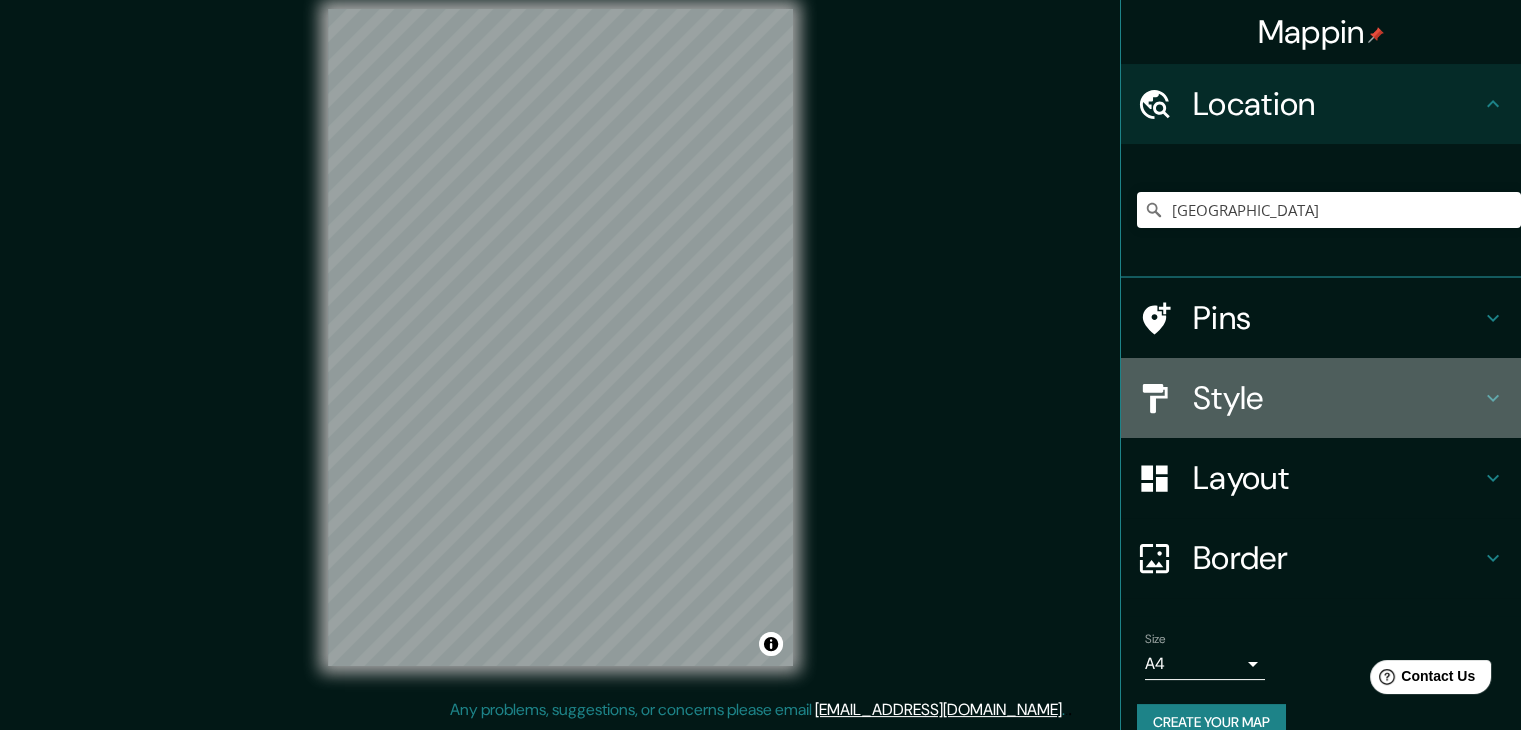 click on "Style" at bounding box center (1337, 398) 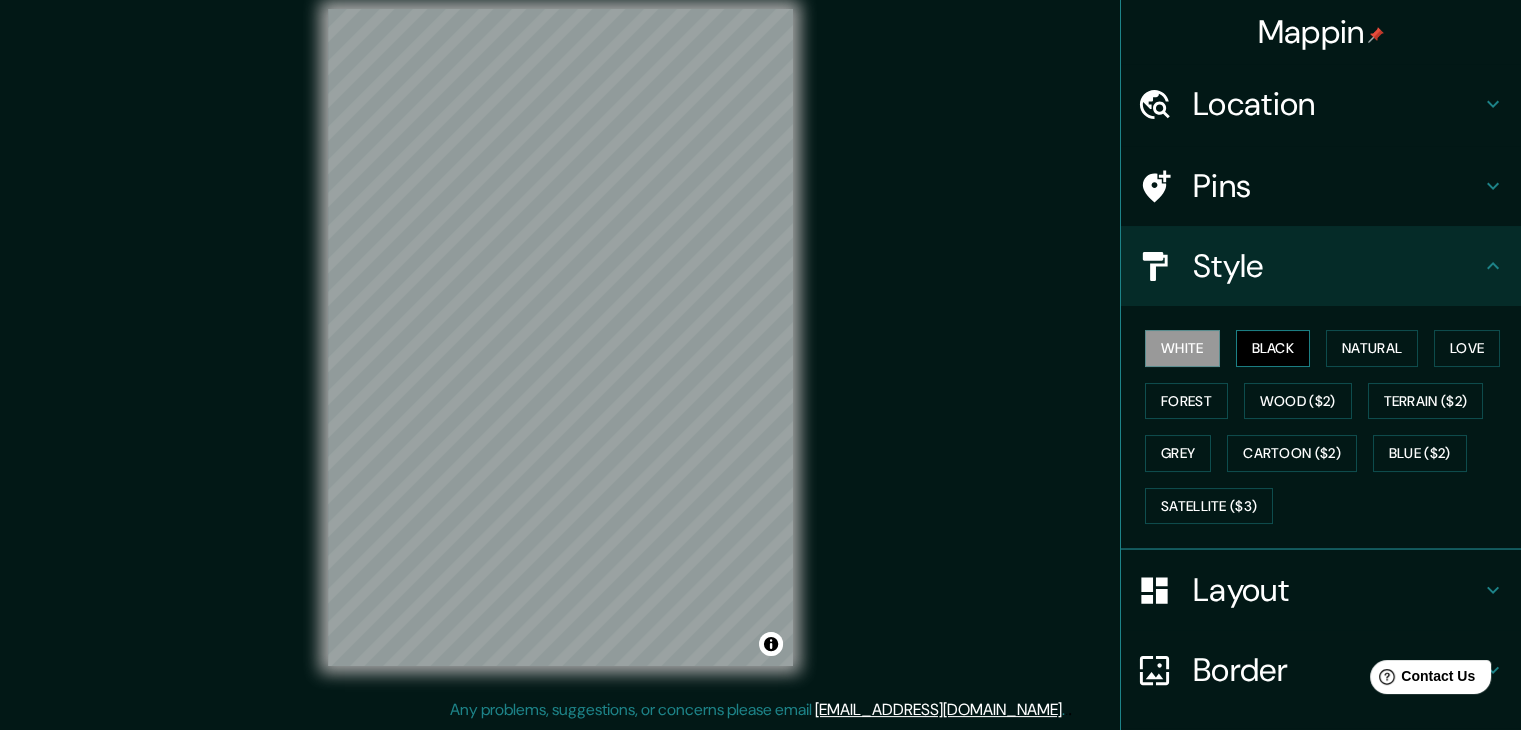 click on "Black" at bounding box center [1273, 348] 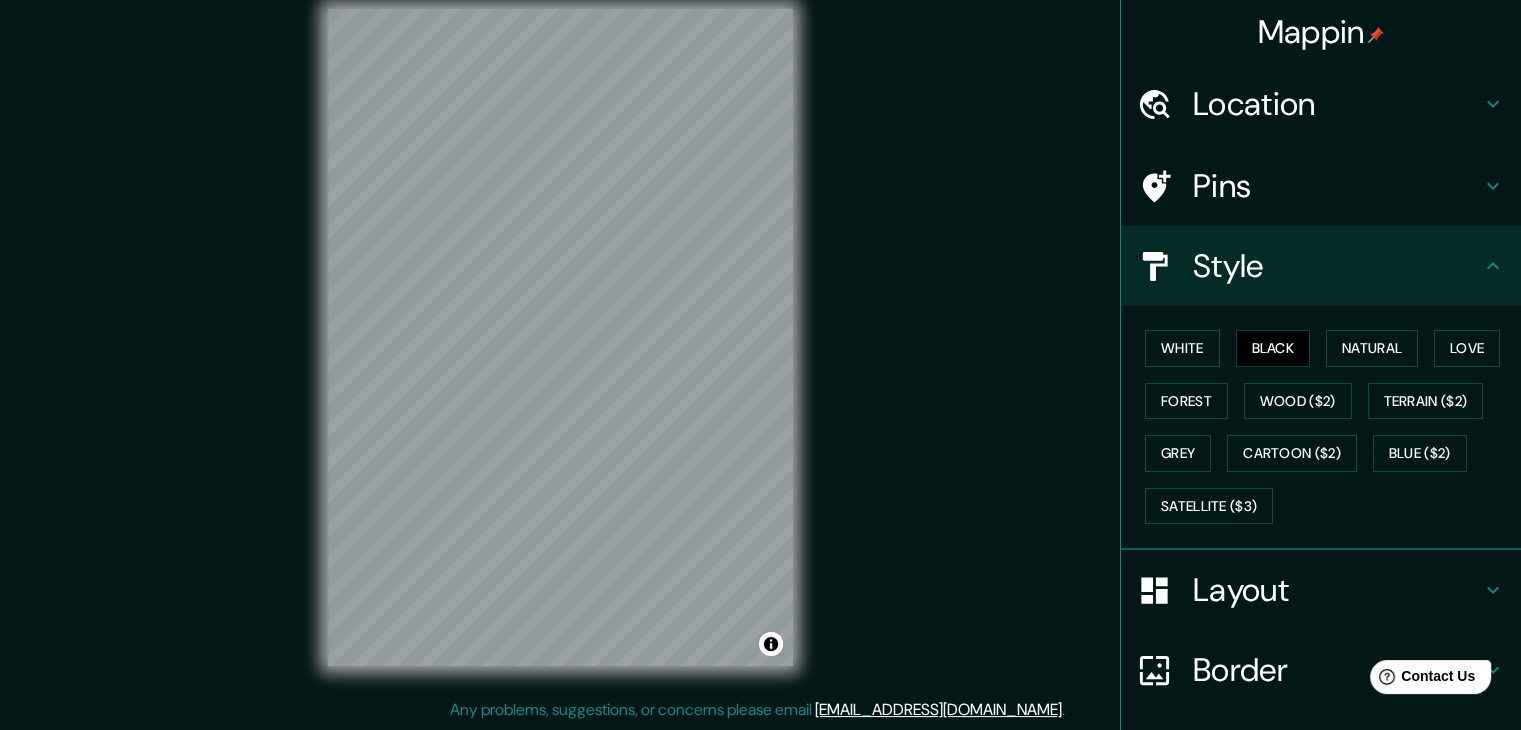 click on "White Black Natural Love Forest Wood ($2) Terrain ($2) Grey Cartoon ($2) Blue ($2) Satellite ($3)" at bounding box center [1329, 427] 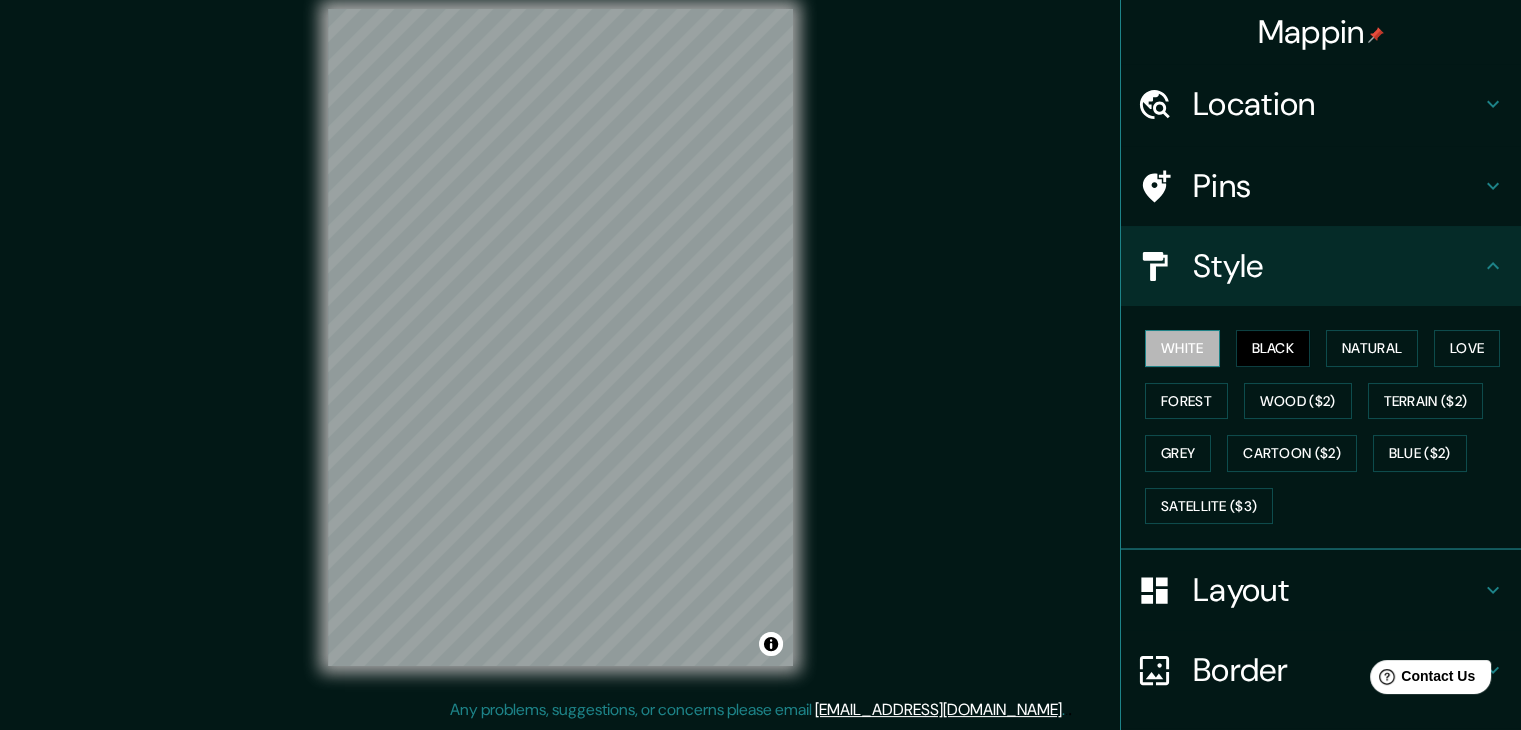 click on "White" at bounding box center [1182, 348] 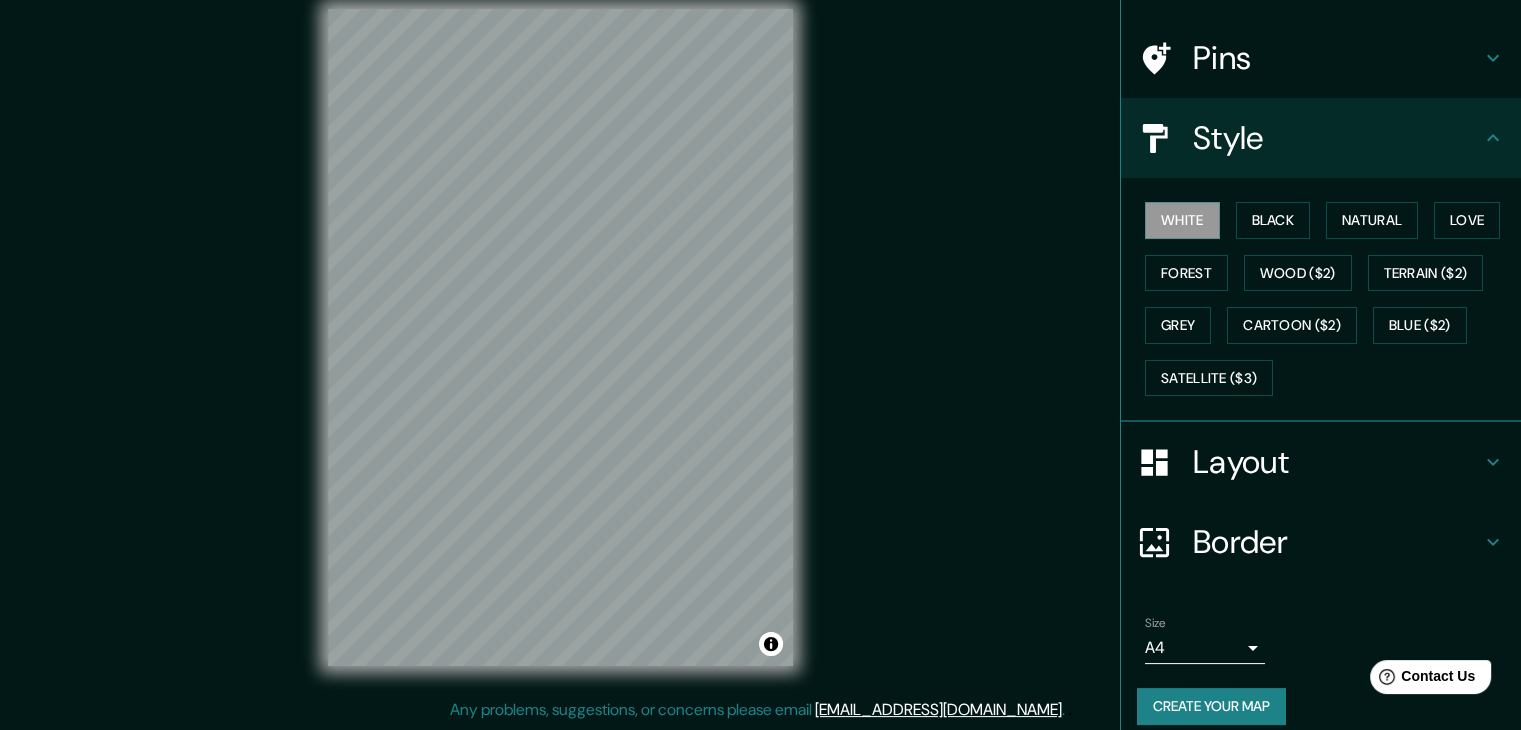 scroll, scrollTop: 144, scrollLeft: 0, axis: vertical 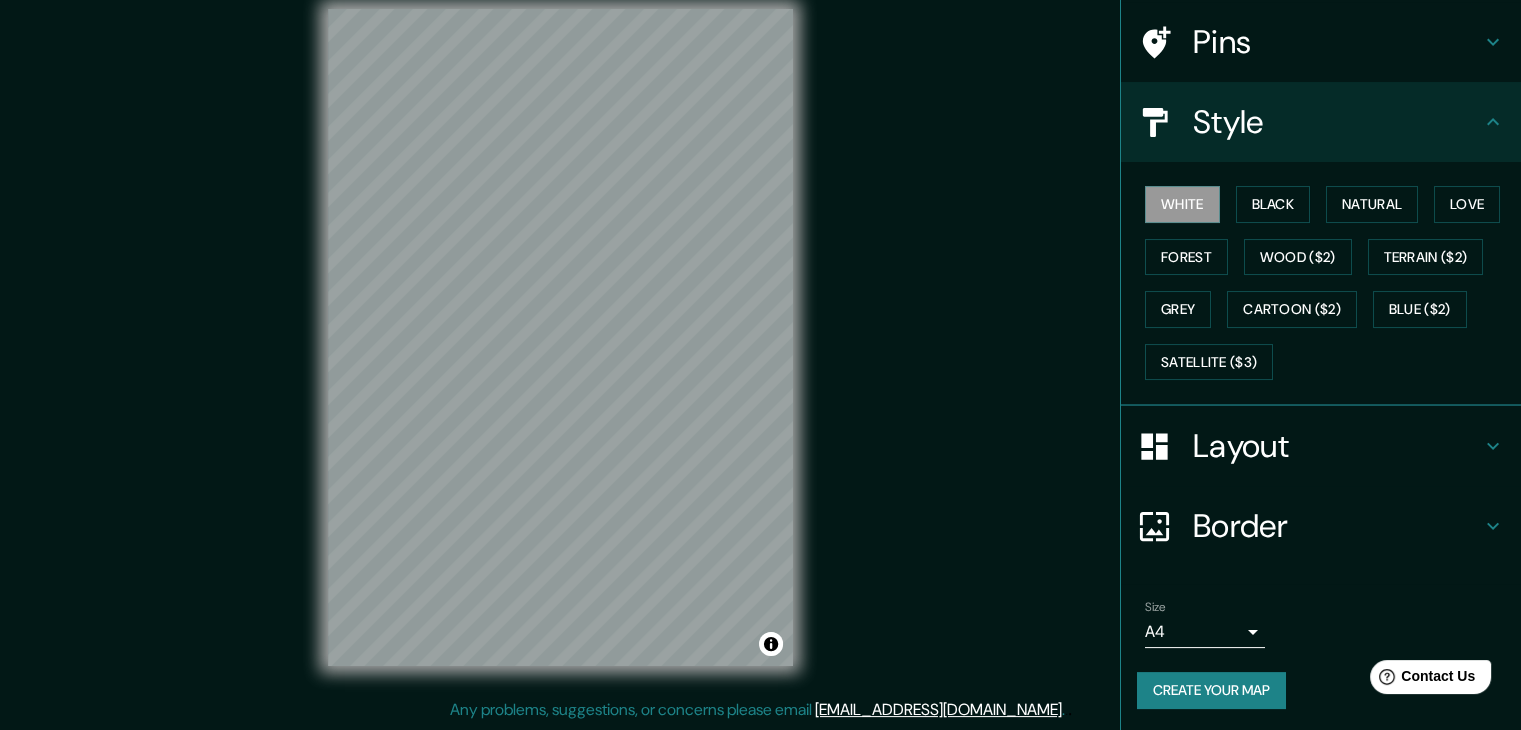 click on "Pins" at bounding box center (1337, 42) 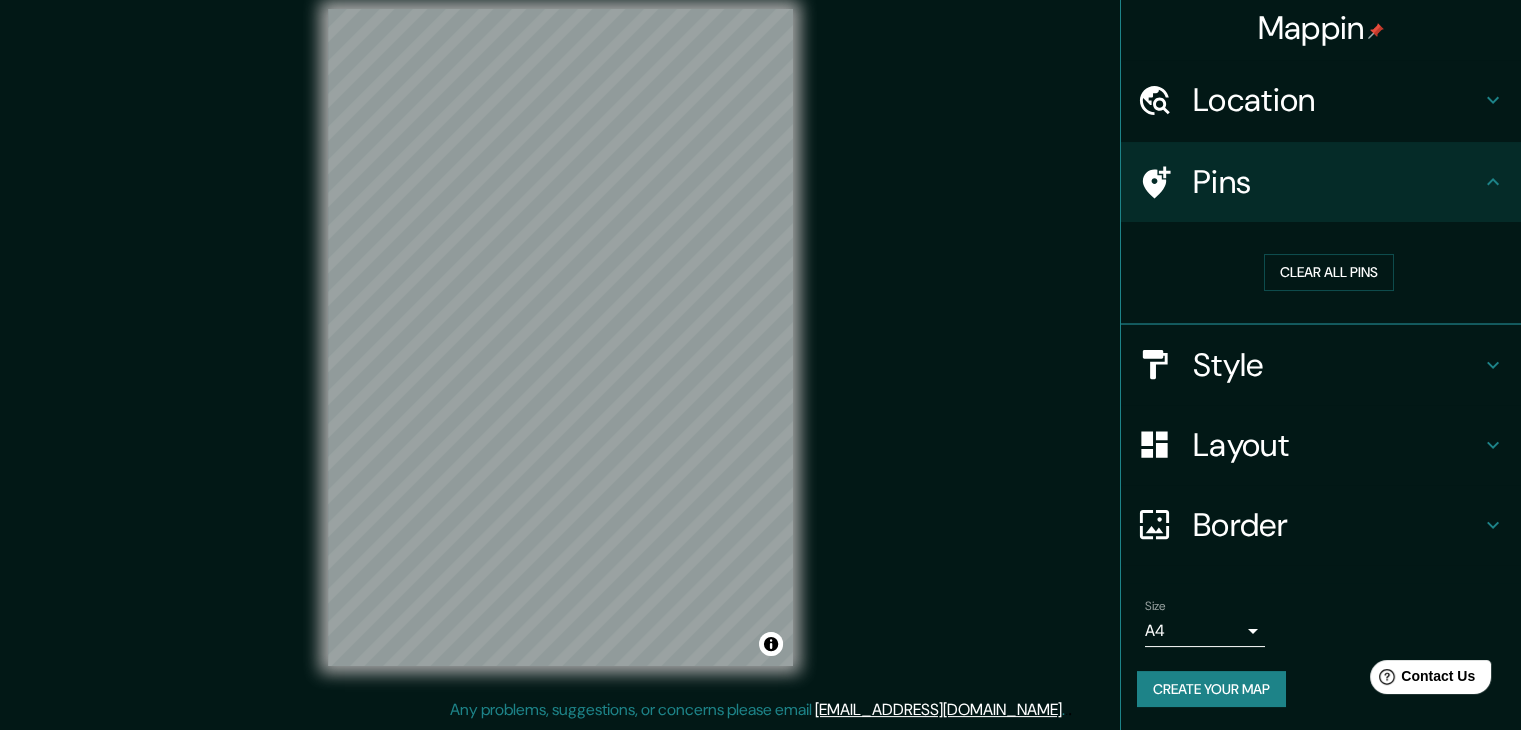 scroll, scrollTop: 4, scrollLeft: 0, axis: vertical 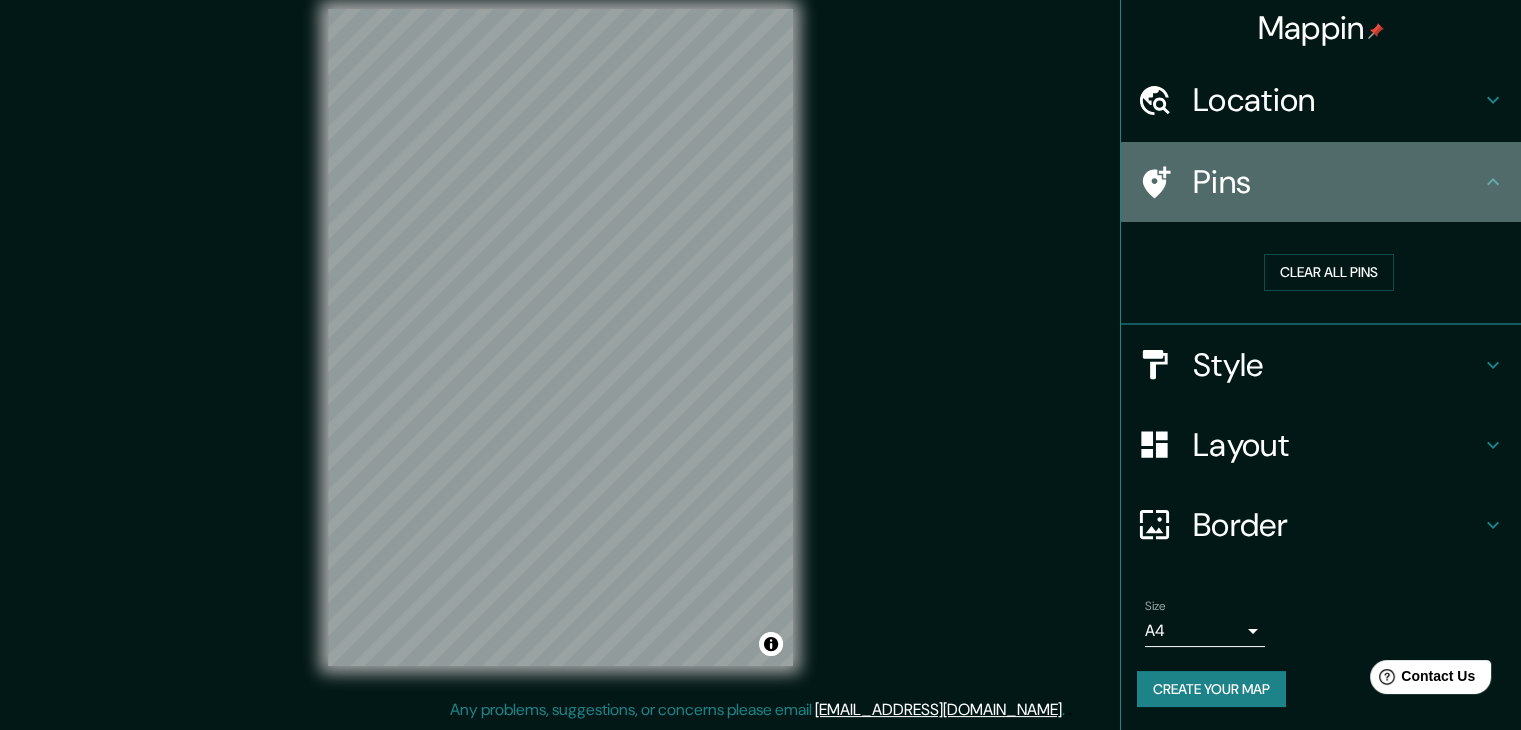 click 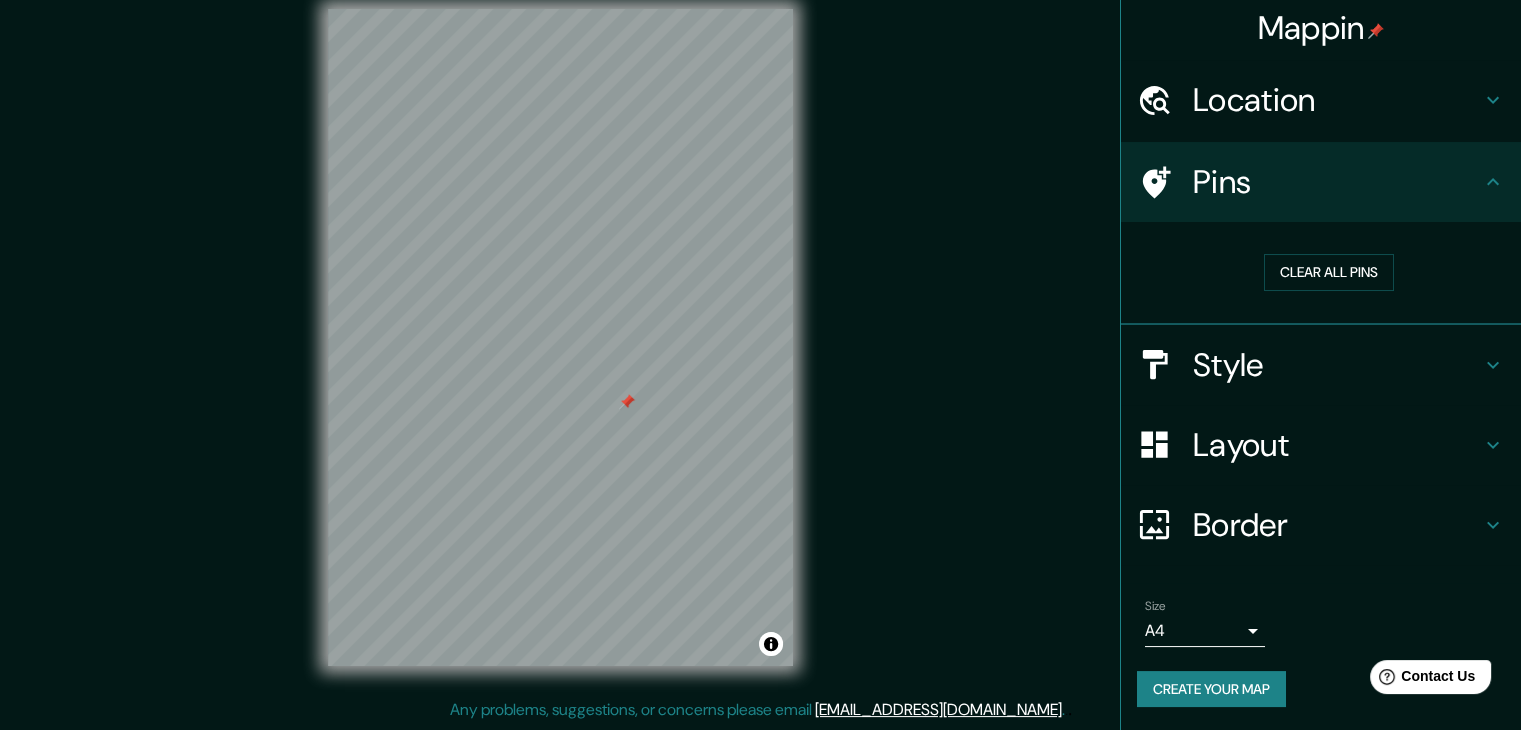 click on "Create your map" at bounding box center (1211, 689) 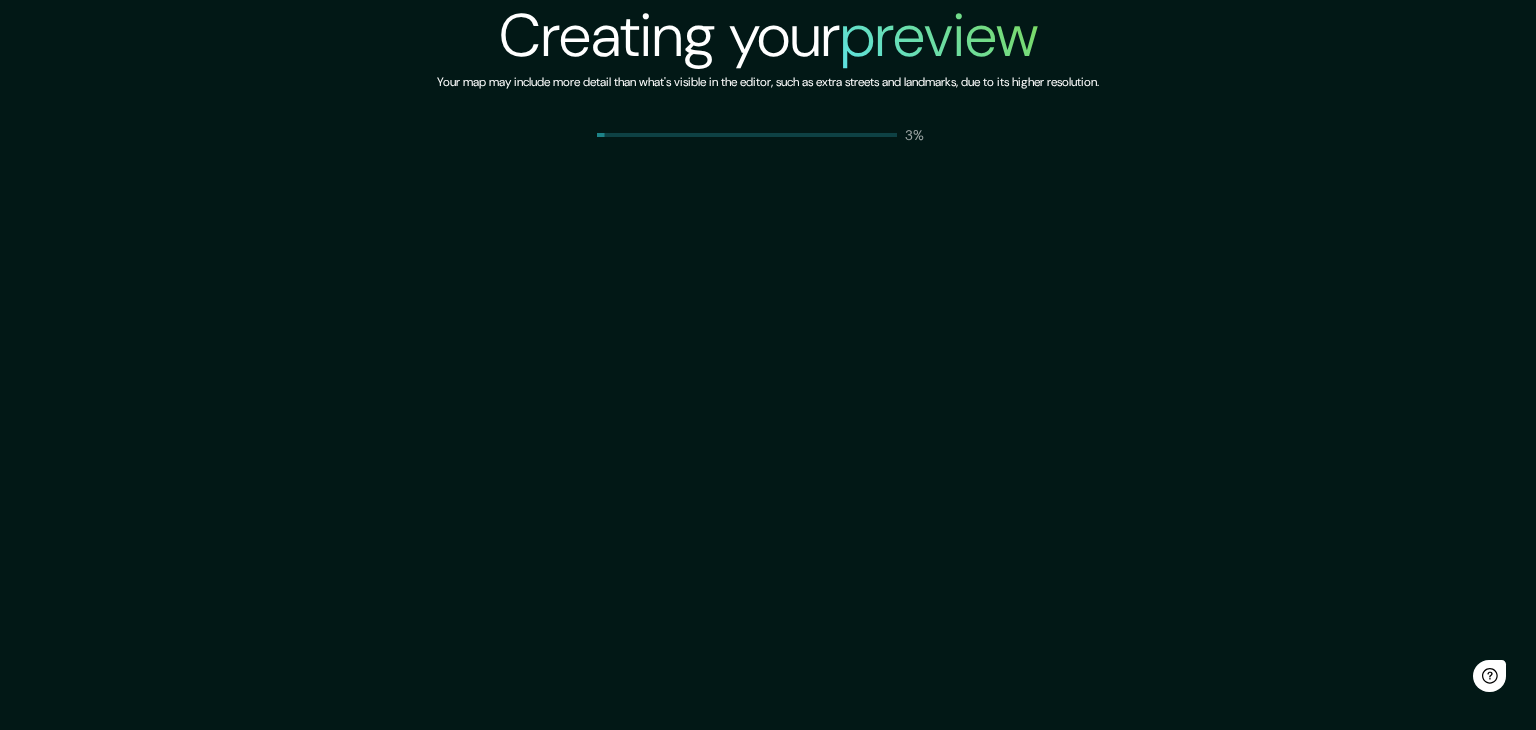 scroll, scrollTop: 0, scrollLeft: 0, axis: both 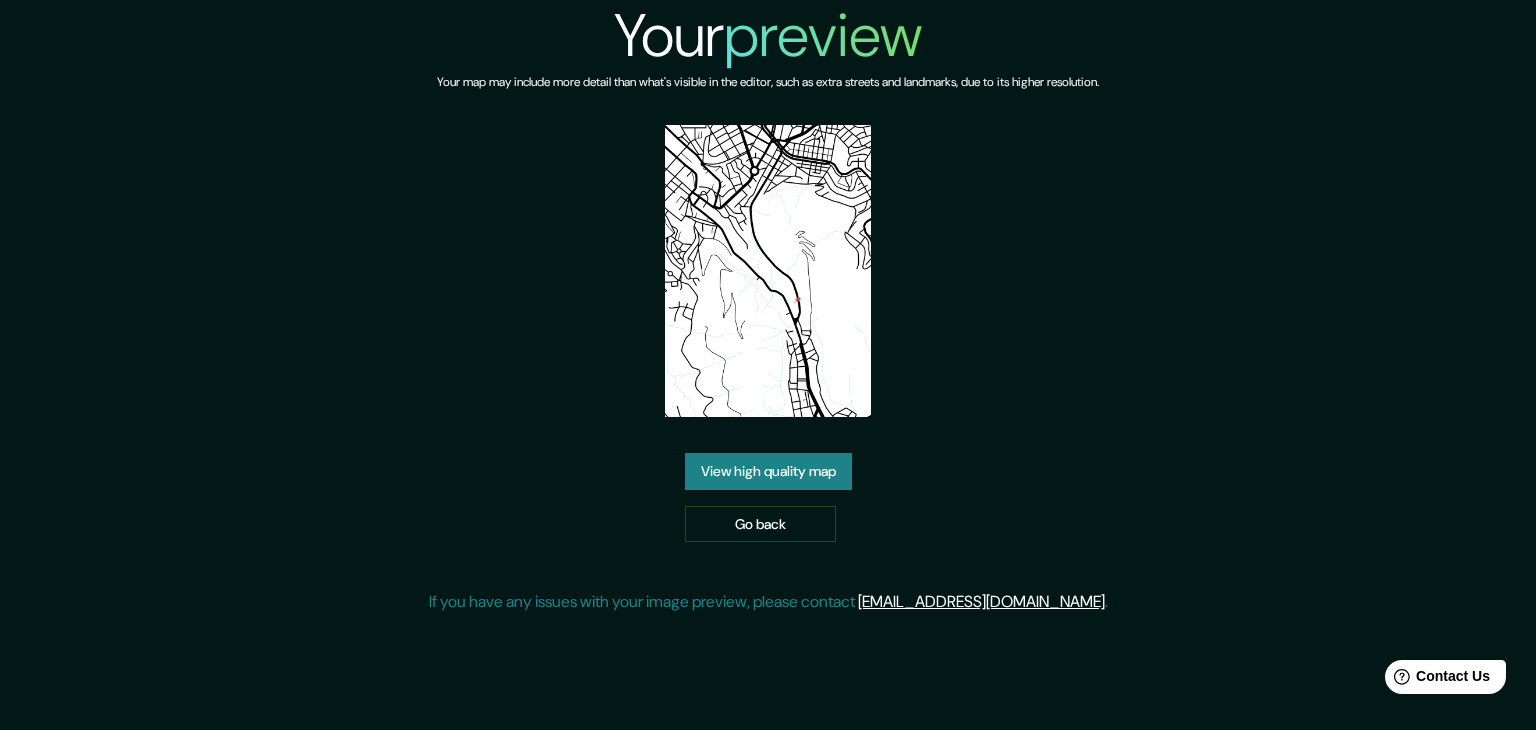 click on "Your  preview Your map may include more detail than what's visible in the editor, such as extra streets and landmarks, due to its higher resolution. View high quality map Go back If you have any issues with your image preview, please contact    help@mappin.pro ." at bounding box center [768, 315] 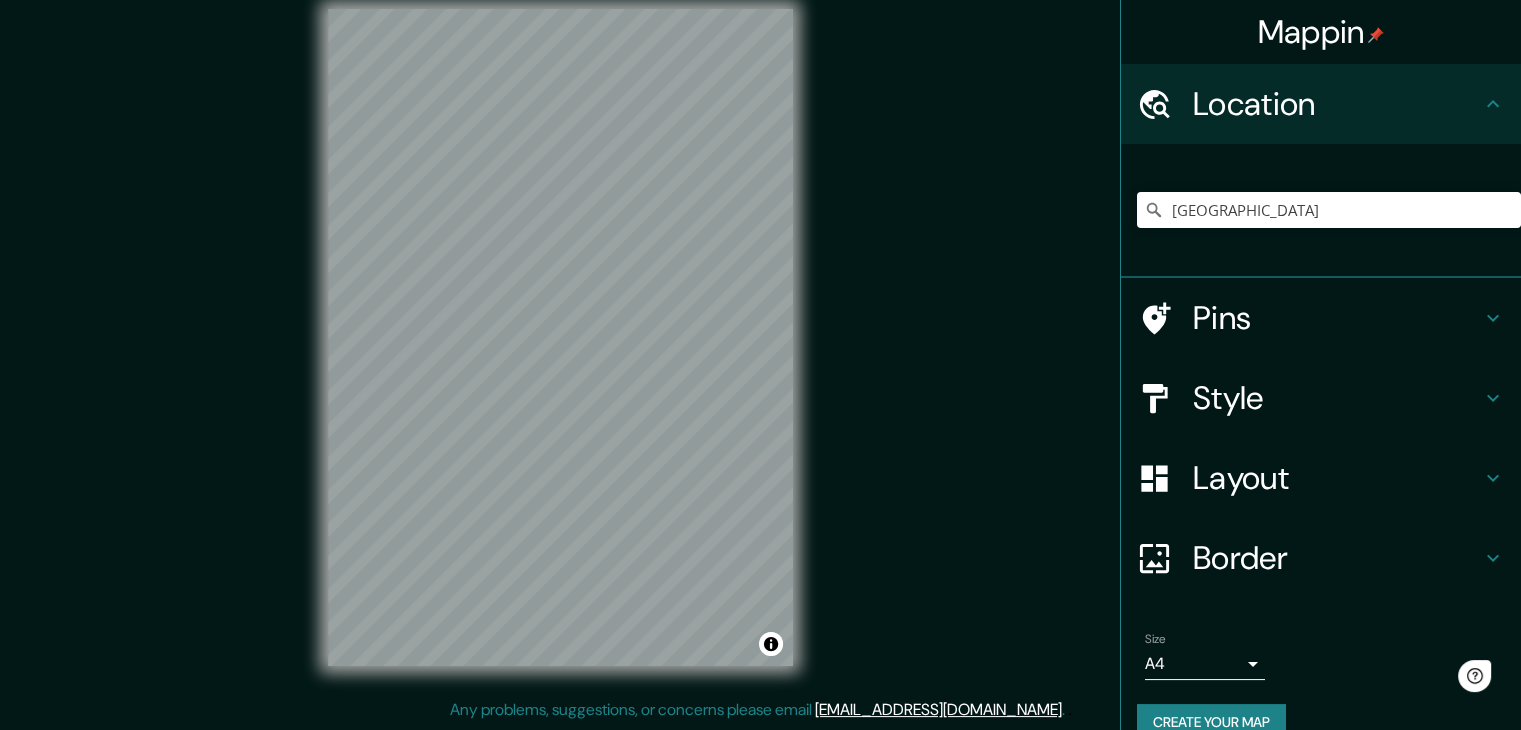 scroll, scrollTop: 0, scrollLeft: 0, axis: both 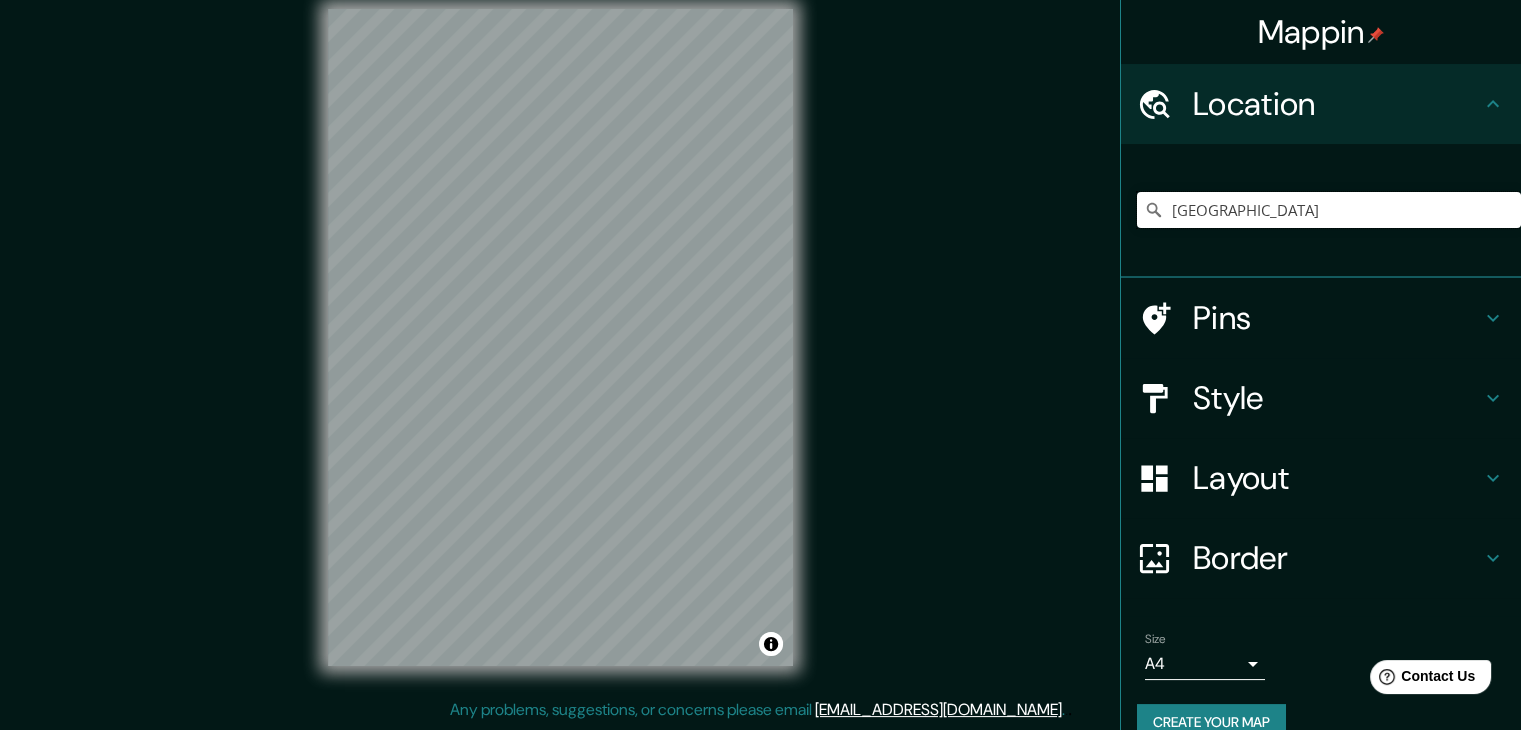 click on "[GEOGRAPHIC_DATA]" at bounding box center [1329, 210] 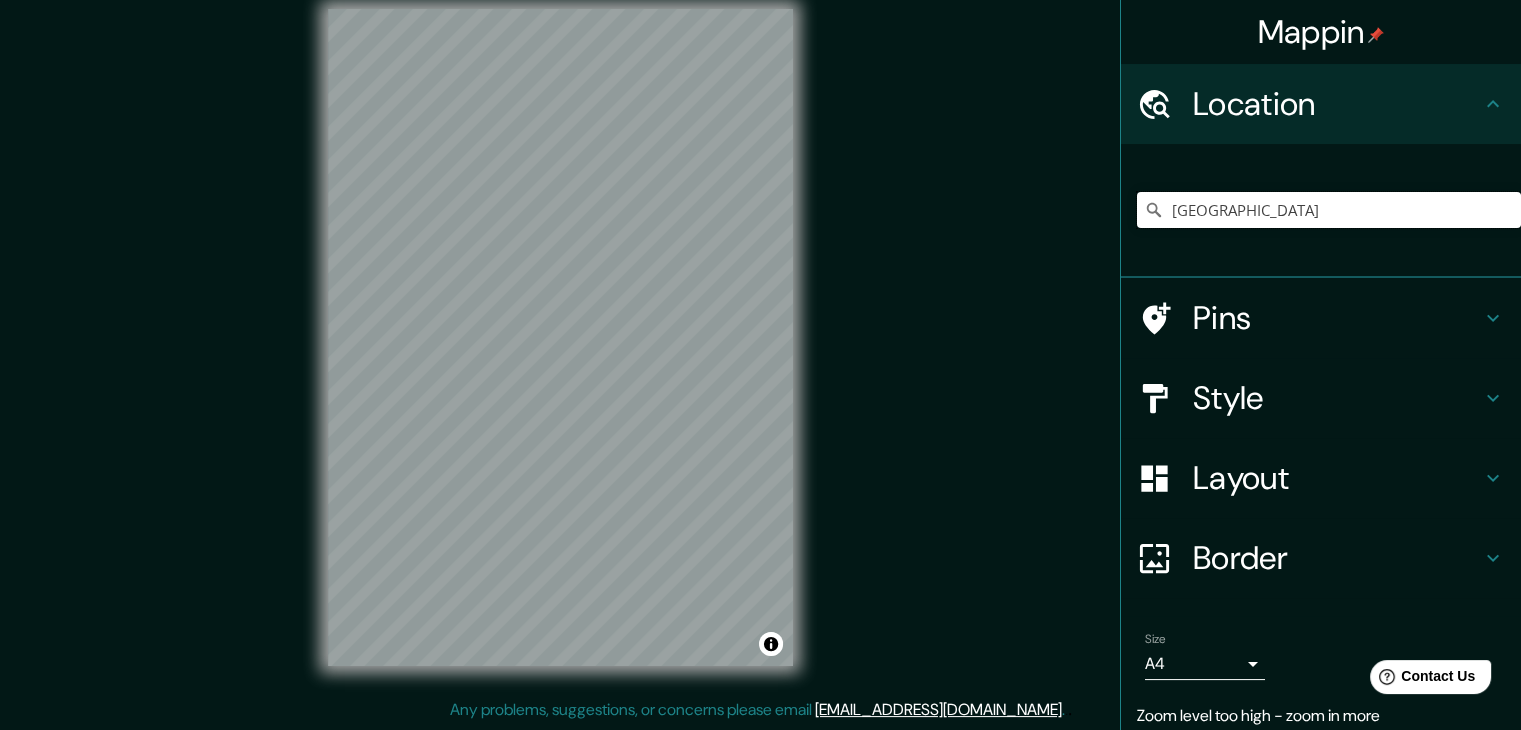 click on "[GEOGRAPHIC_DATA]" at bounding box center (1329, 210) 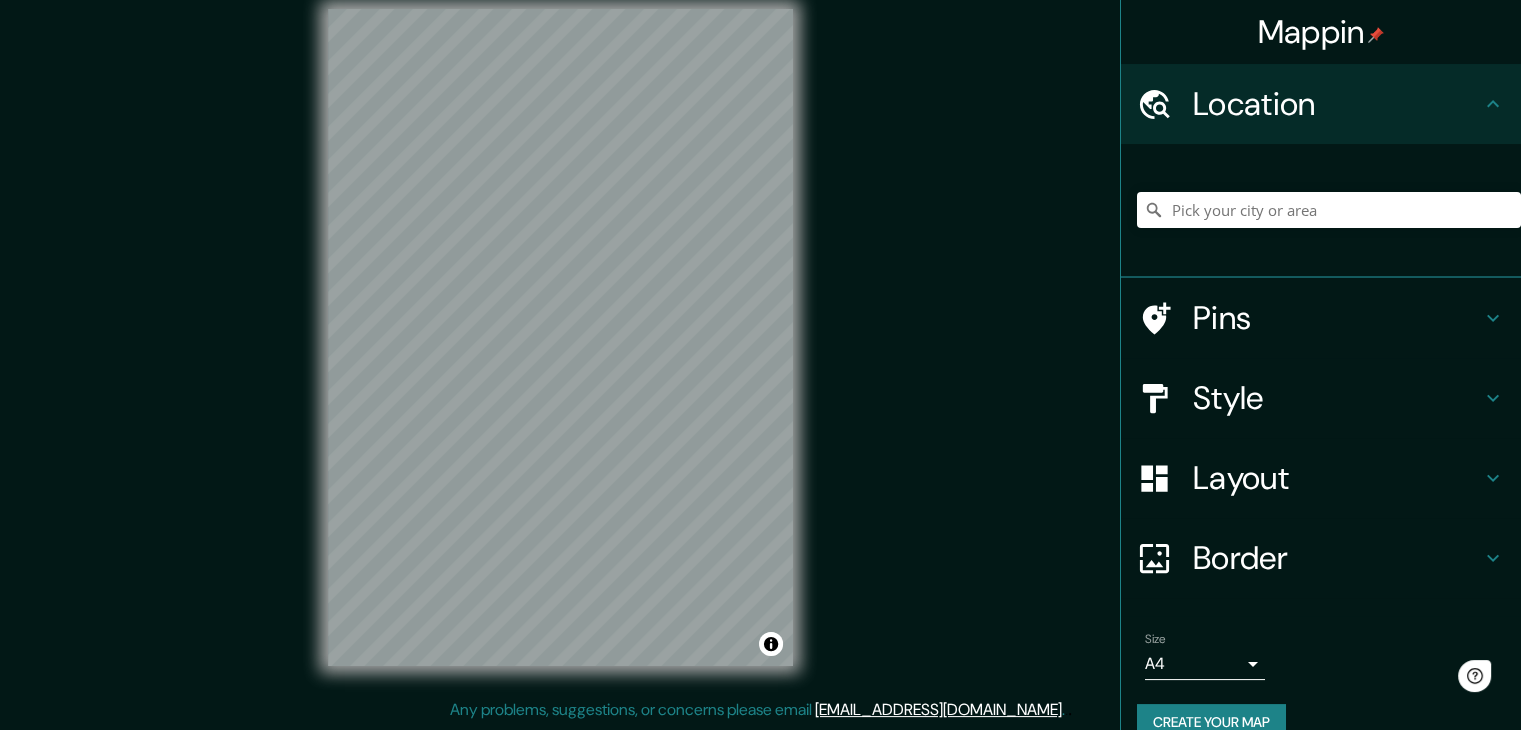 scroll, scrollTop: 0, scrollLeft: 0, axis: both 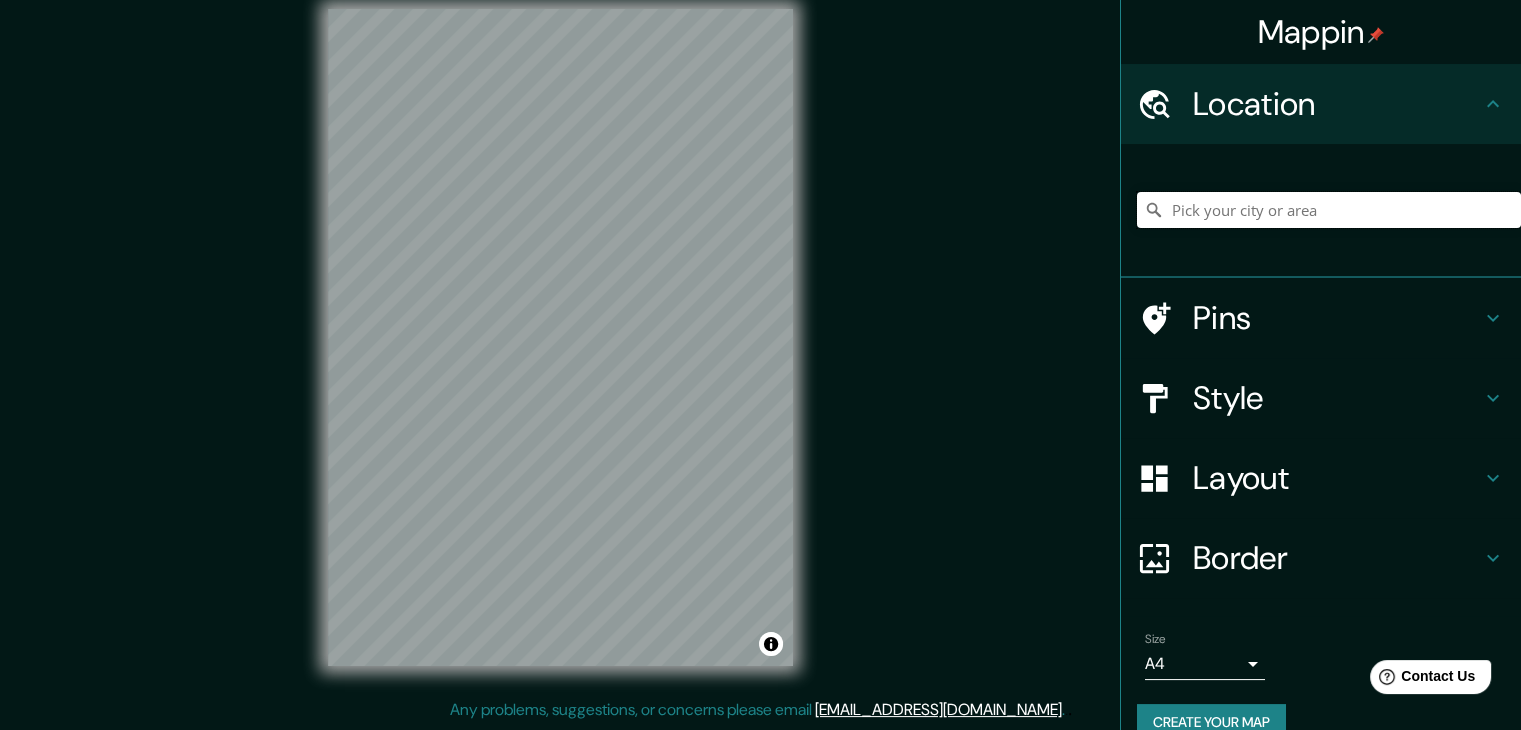 click at bounding box center [1329, 210] 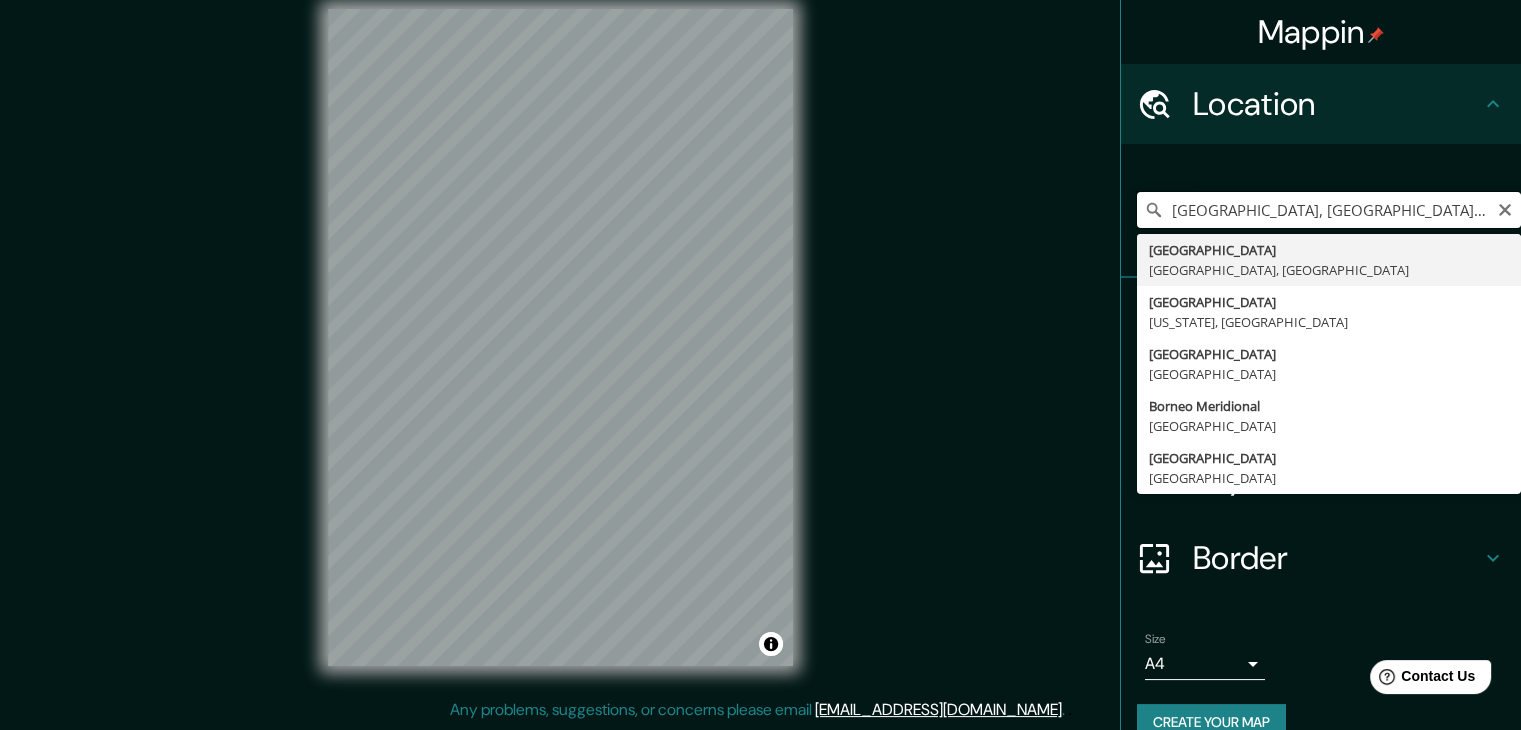 click on "[GEOGRAPHIC_DATA], [GEOGRAPHIC_DATA], [GEOGRAPHIC_DATA]" at bounding box center [1329, 210] 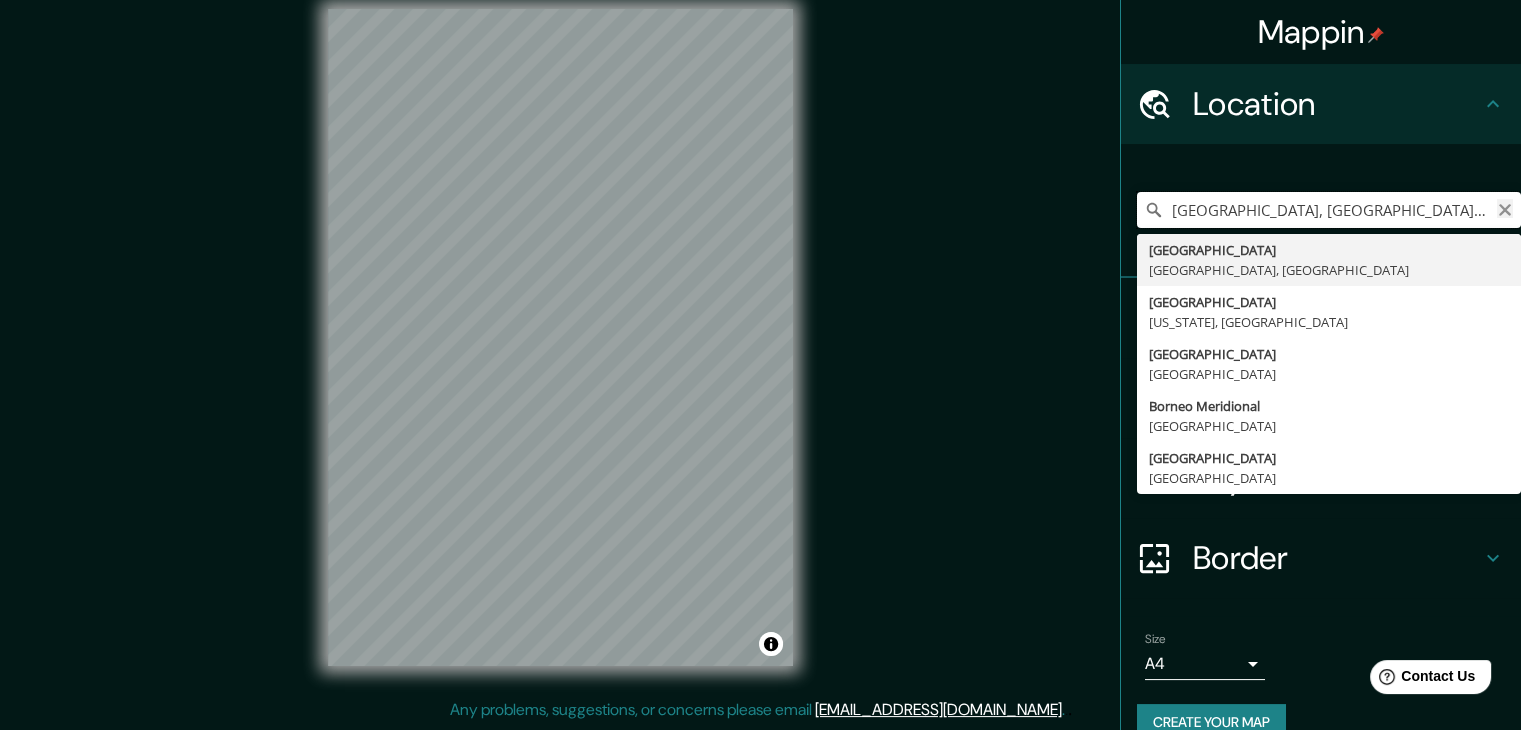 type on "[GEOGRAPHIC_DATA], [GEOGRAPHIC_DATA], [GEOGRAPHIC_DATA]" 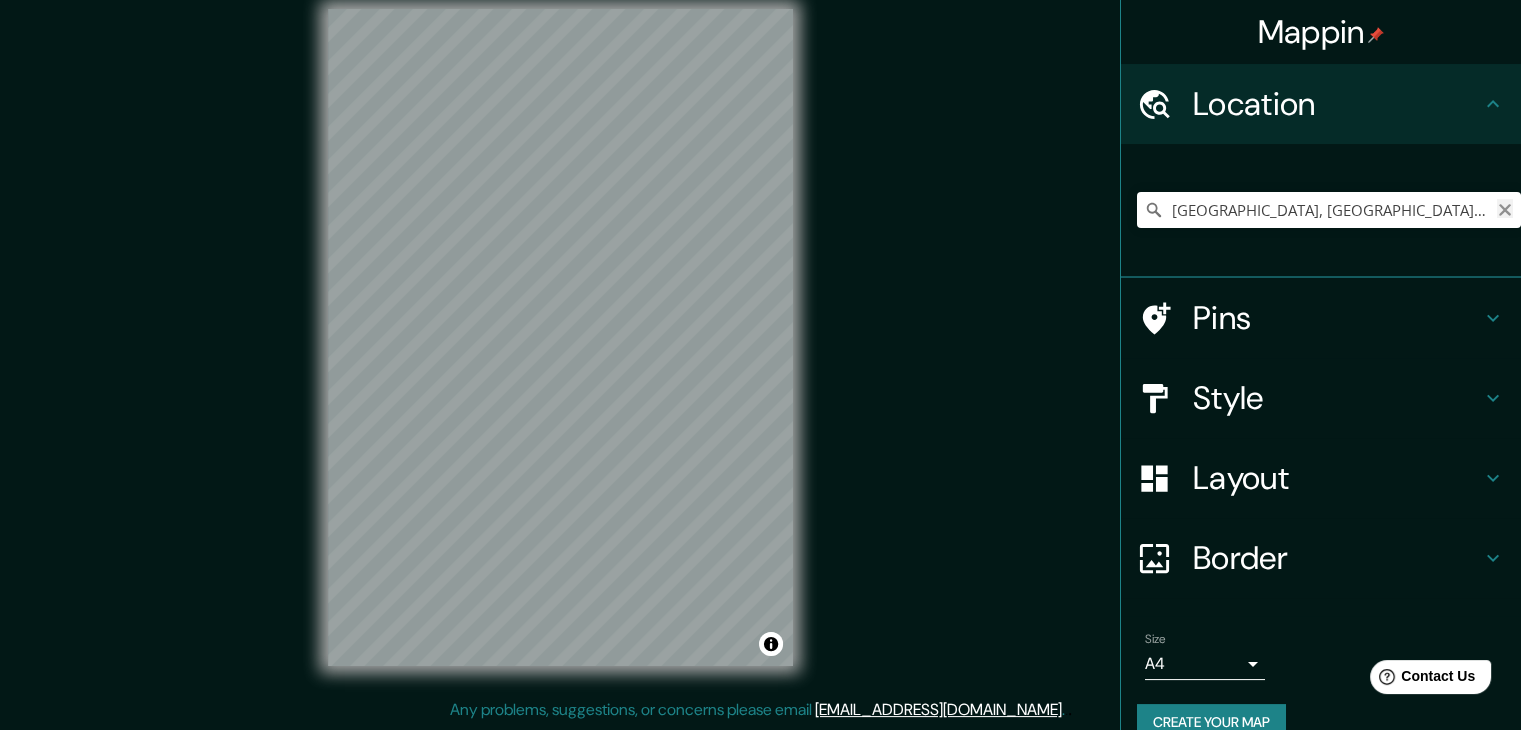 click 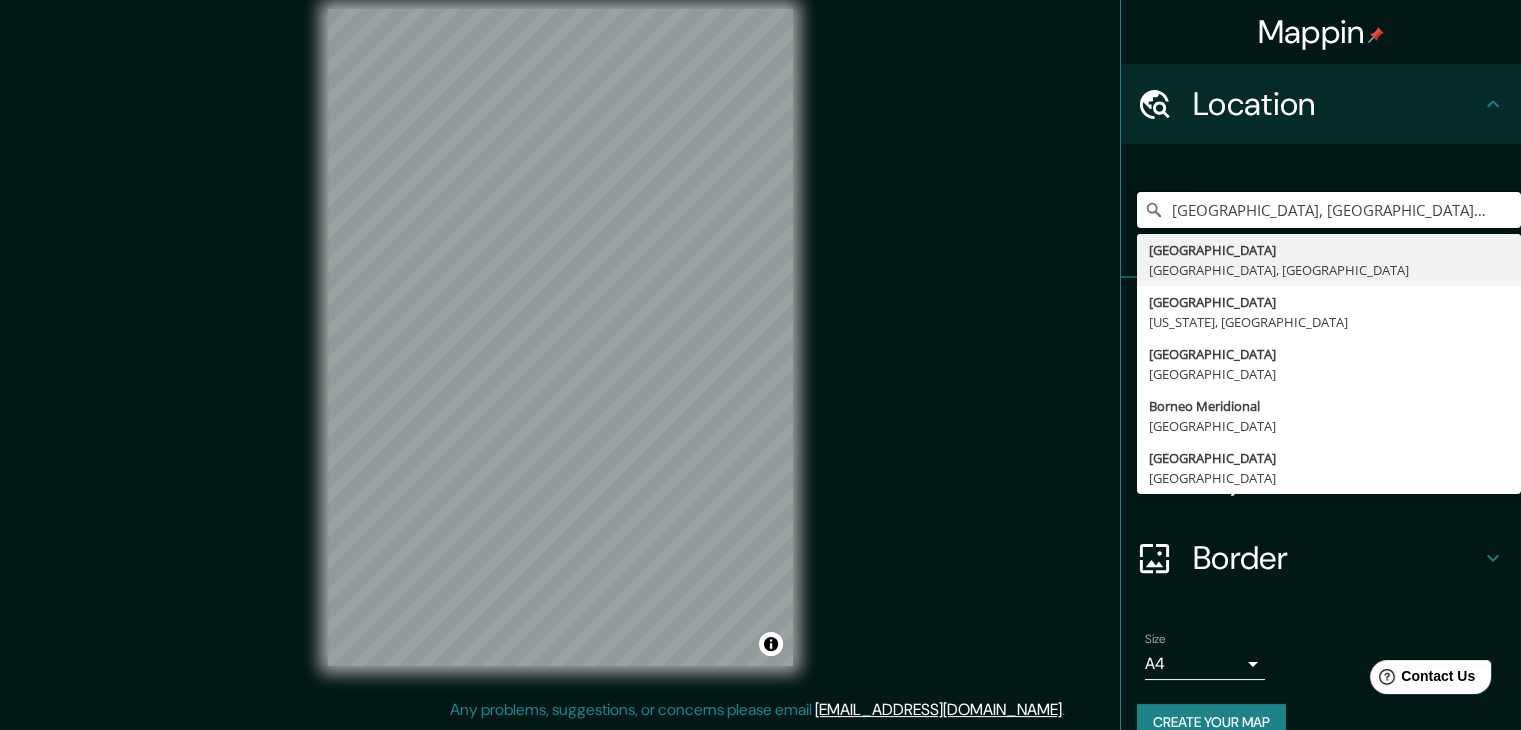 click on "Mappin Location [GEOGRAPHIC_DATA], [GEOGRAPHIC_DATA], [GEOGRAPHIC_DATA] [GEOGRAPHIC_DATA]  [GEOGRAPHIC_DATA], [GEOGRAPHIC_DATA] [GEOGRAPHIC_DATA]  [US_STATE], [GEOGRAPHIC_DATA] [GEOGRAPHIC_DATA]  [GEOGRAPHIC_DATA] [GEOGRAPHIC_DATA] Meridional  [GEOGRAPHIC_DATA] [GEOGRAPHIC_DATA]  [GEOGRAPHIC_DATA] Pins Style Layout Border Choose a border.  Hint : you can make layers of the frame opaque to create some cool effects. None Simple Transparent Fancy Size A4 single Create your map © Mapbox   © OpenStreetMap   Improve this map Any problems, suggestions, or concerns please email    [EMAIL_ADDRESS][DOMAIN_NAME] . . ." at bounding box center (760, 353) 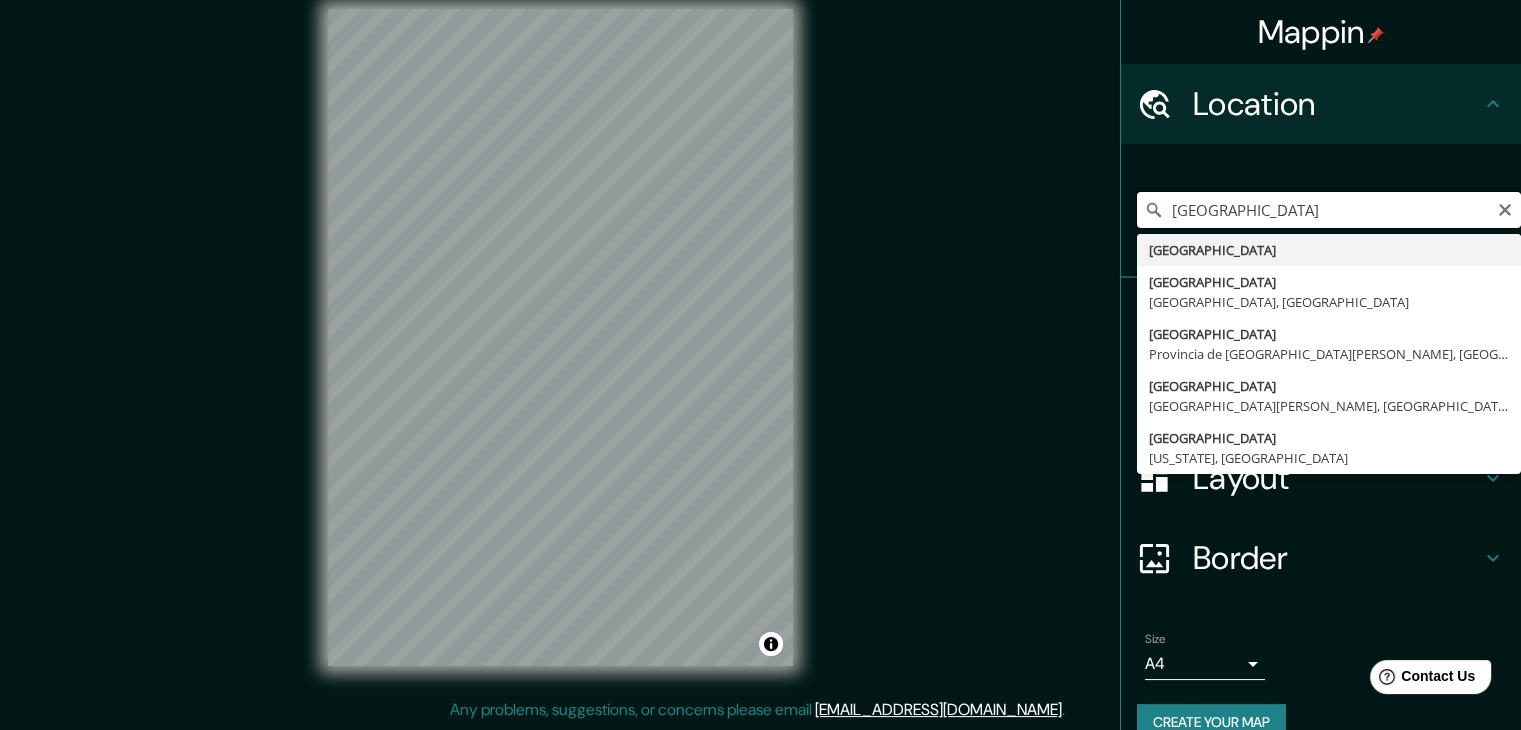 type on "[GEOGRAPHIC_DATA]" 